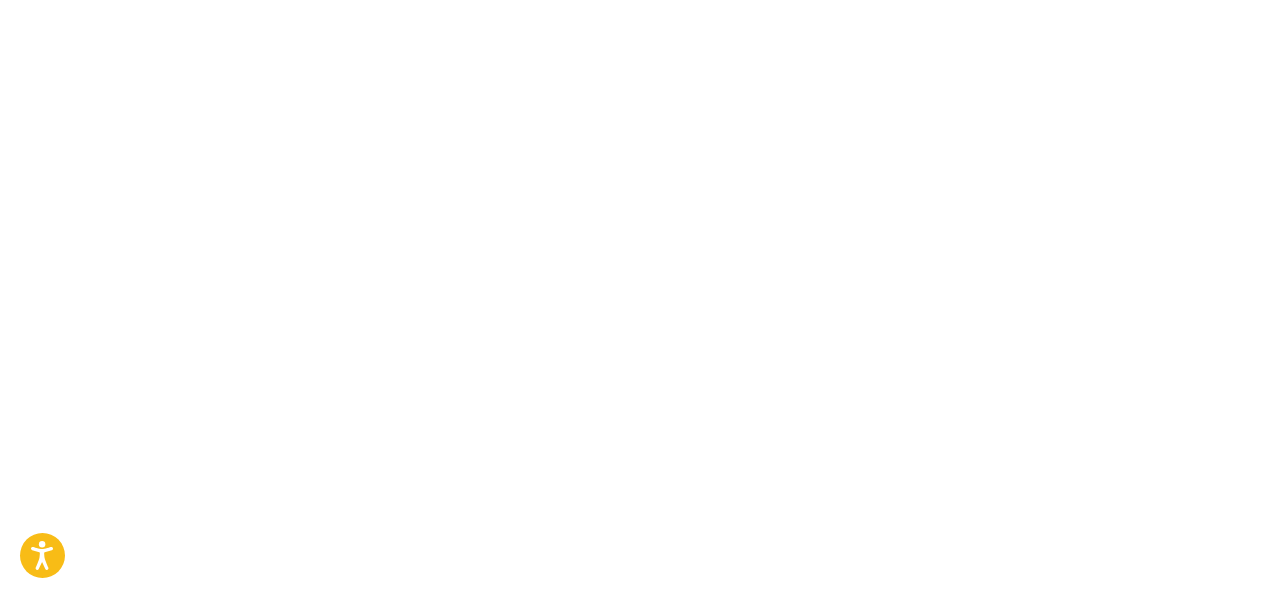 scroll, scrollTop: 0, scrollLeft: 0, axis: both 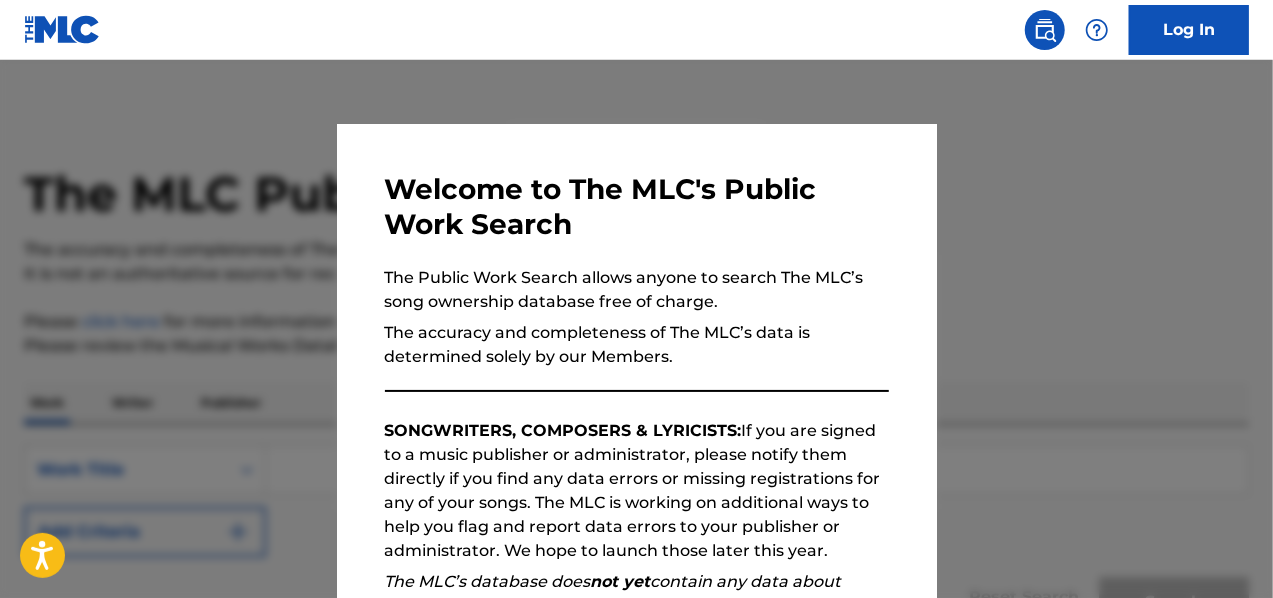 click on "Welcome to The MLC's Public Work Search The Public Work Search allows anyone to search The MLC’s song ownership database free of charge. The accuracy and completeness of The MLC’s data is determined solely by our Members. SONGWRITERS, COMPOSERS & LYRICISTS:  If you are signed to a music publisher or administrator, please notify them directly if you find any data errors or missing registrations for any of your songs. The MLC is working on additional ways to help you flag and report data errors to your publisher or administrator. We hope to launch those later this year. The MLC’s database does  not yet  contain any data about unmatched royalties. We will begin making unmatched royalty data available later this year. Please review the   Musical Works Database Terms of Use If you have any questions, please  contact us . Subscribe to our monthly newsletter! This message will reappear one week after it is closed. Continue" at bounding box center (637, 519) 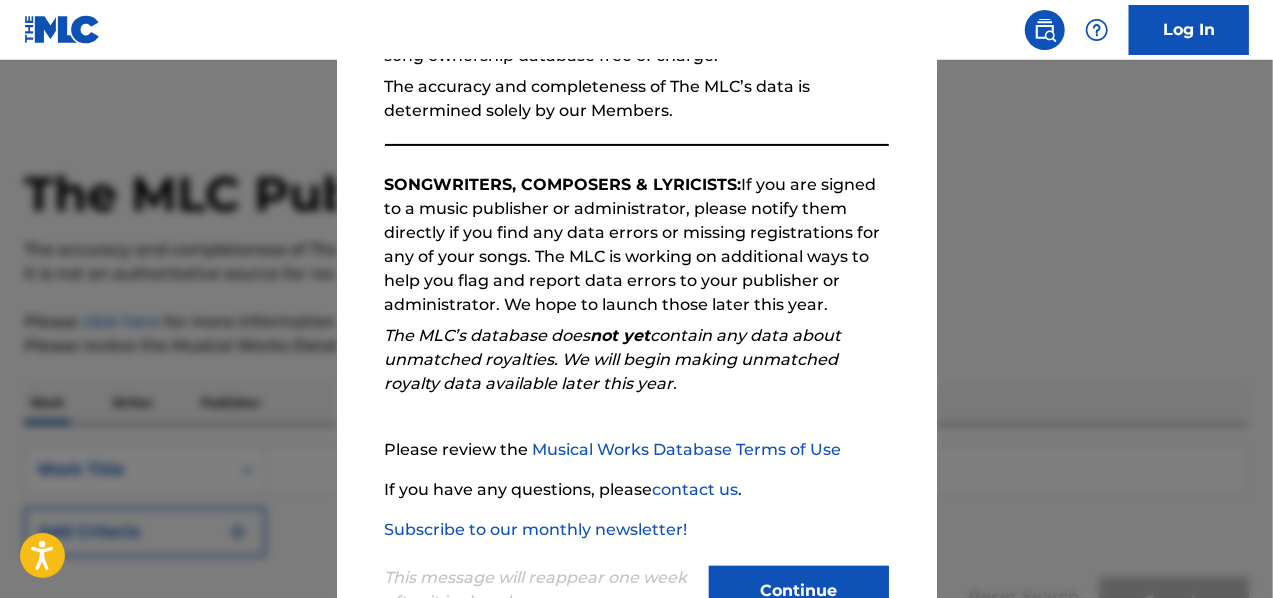 scroll, scrollTop: 316, scrollLeft: 0, axis: vertical 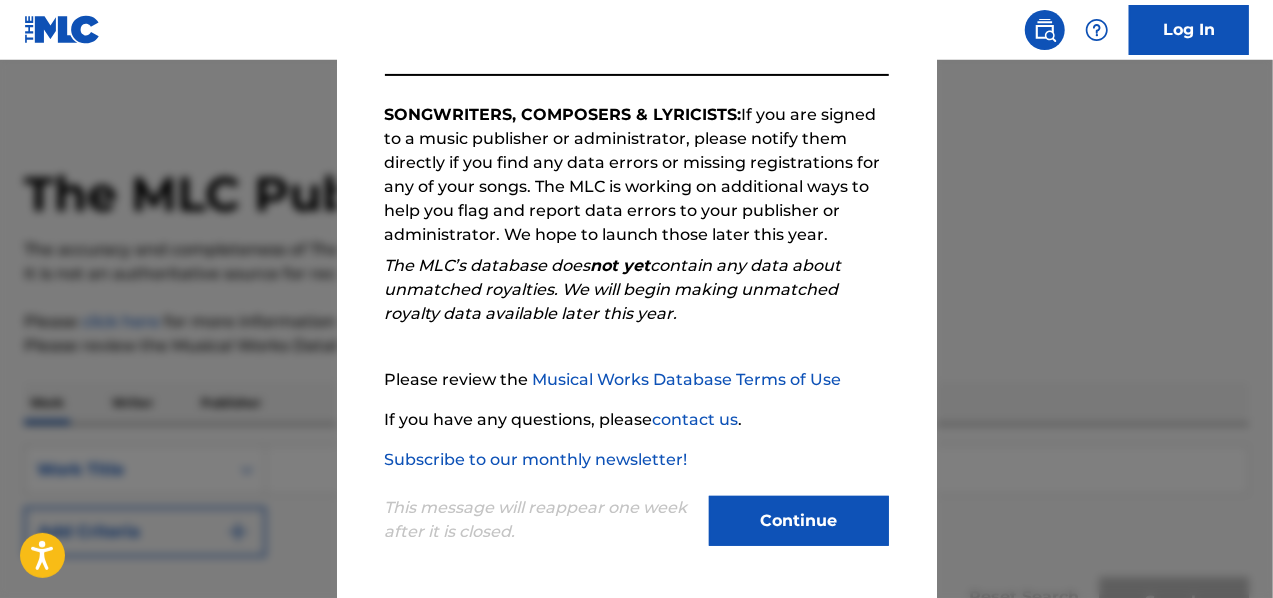 click on "Continue" at bounding box center (799, 521) 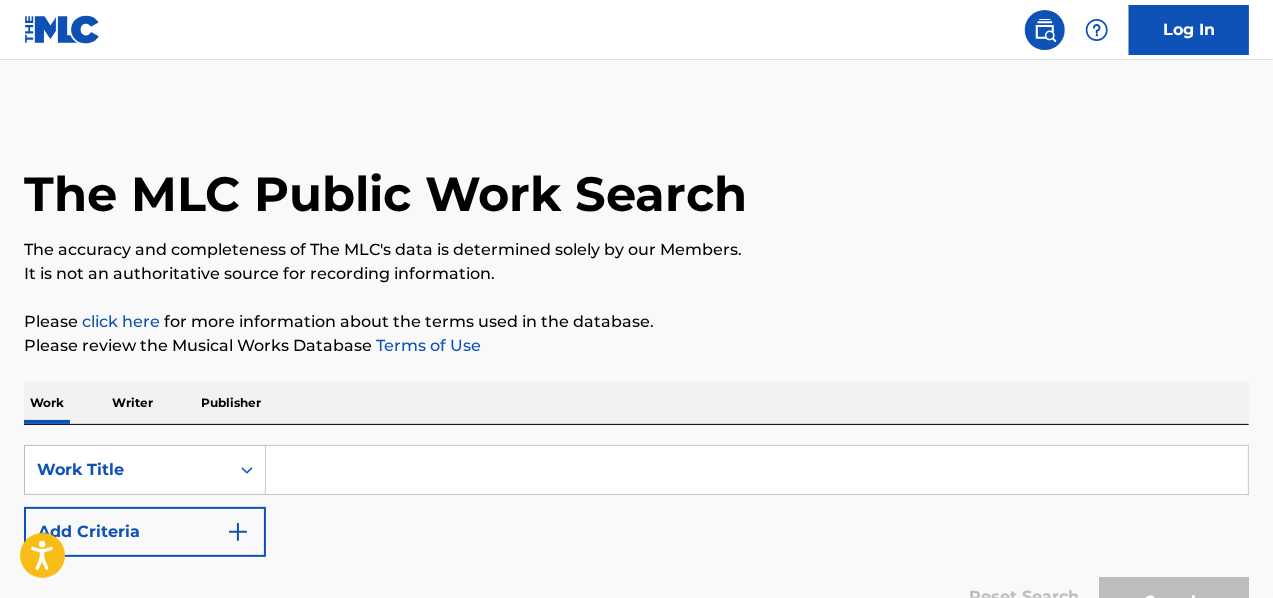 scroll, scrollTop: 207, scrollLeft: 0, axis: vertical 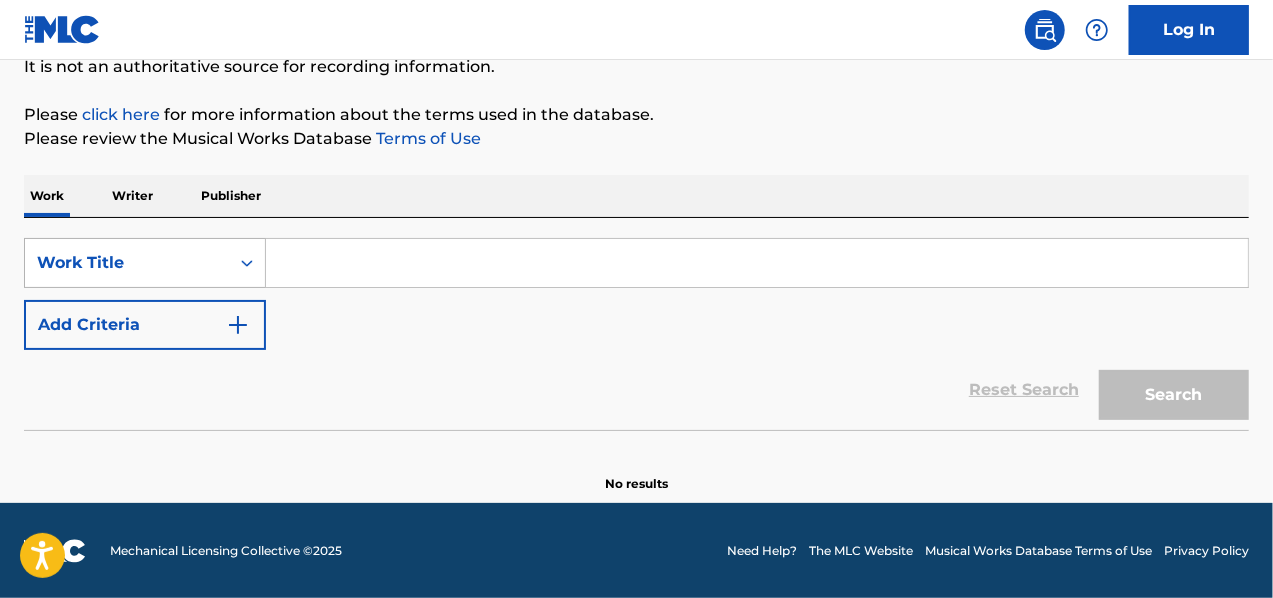 click on "Work Title" at bounding box center [127, 263] 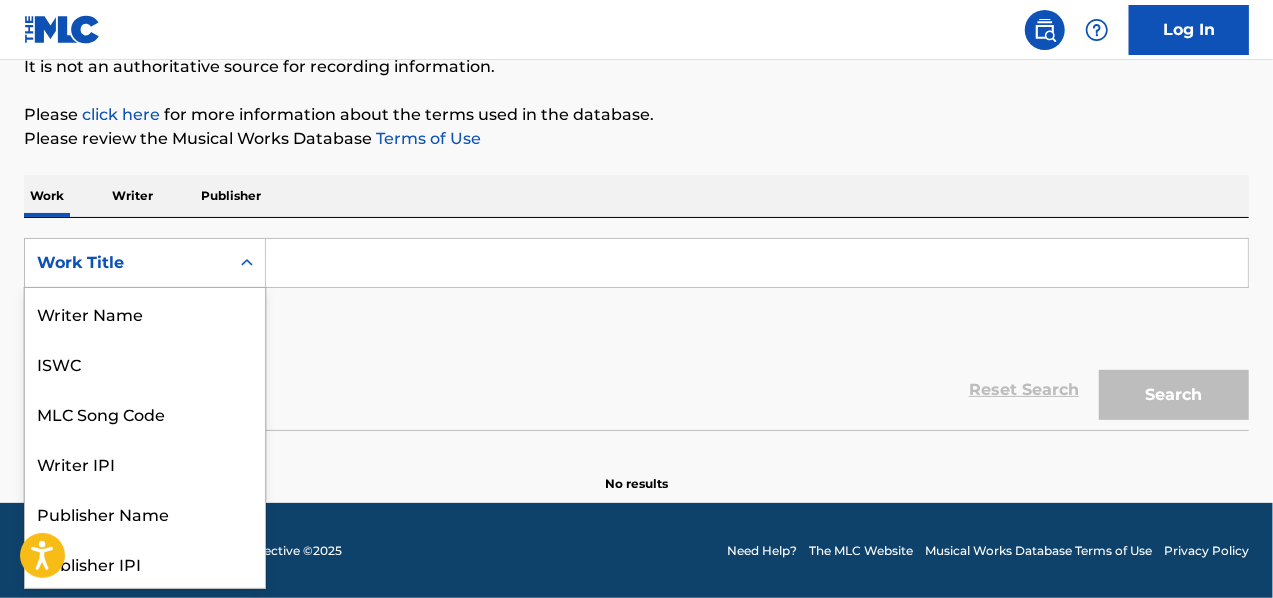 scroll, scrollTop: 100, scrollLeft: 0, axis: vertical 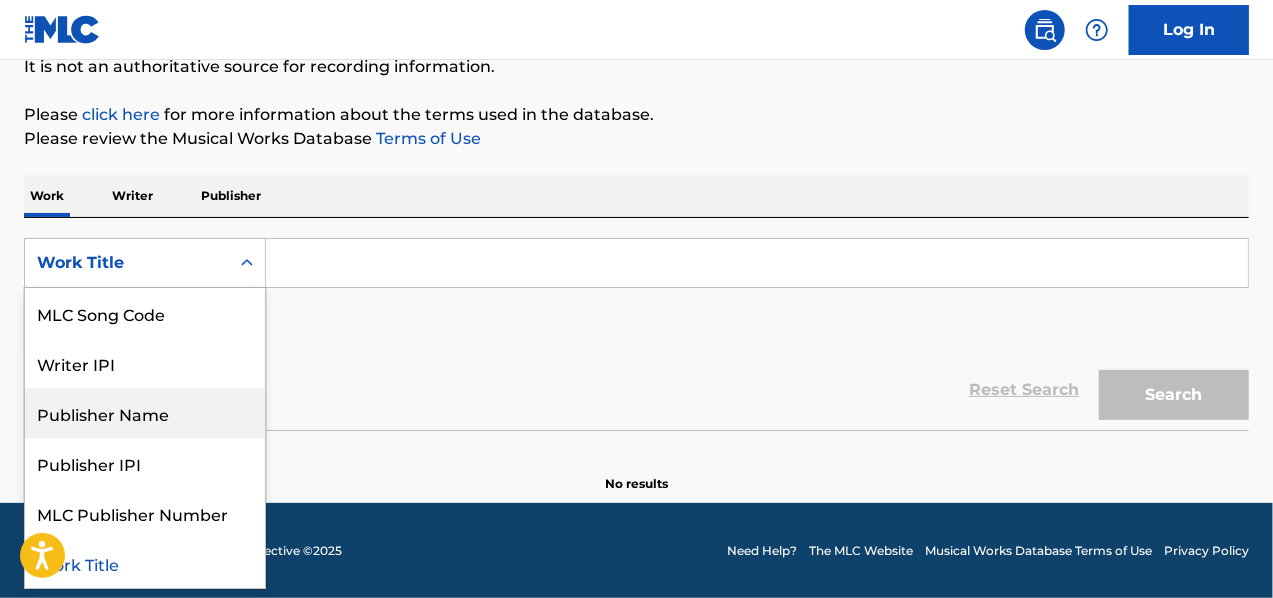 click on "Reset Search Search" at bounding box center [636, 390] 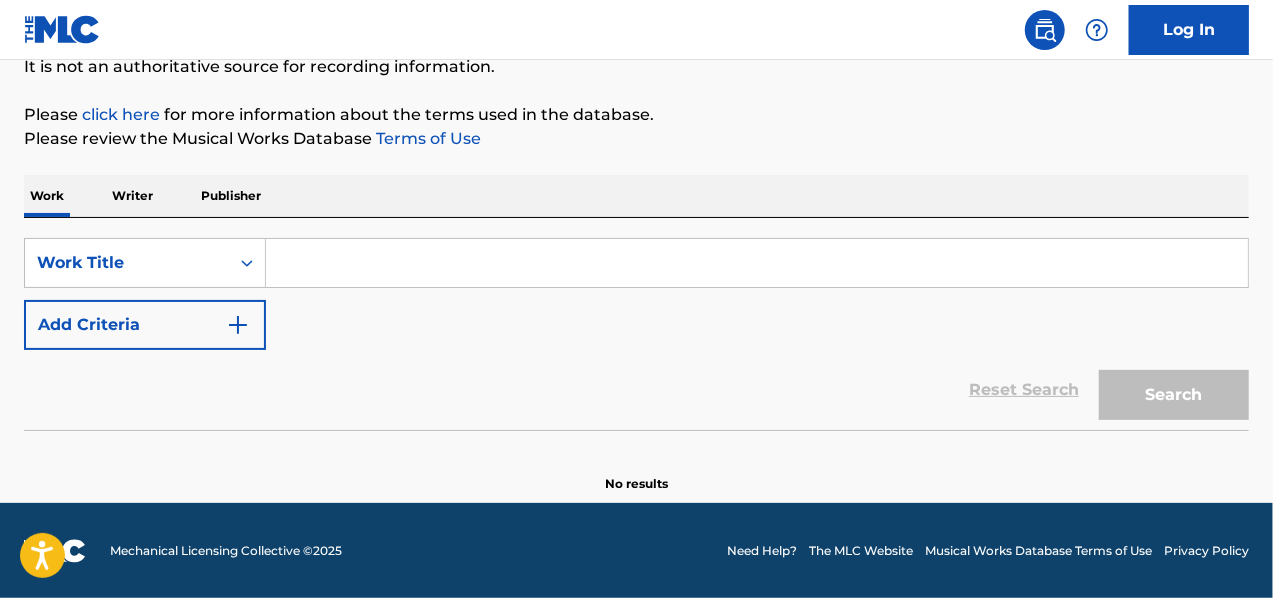 click on "Add Criteria" at bounding box center [145, 325] 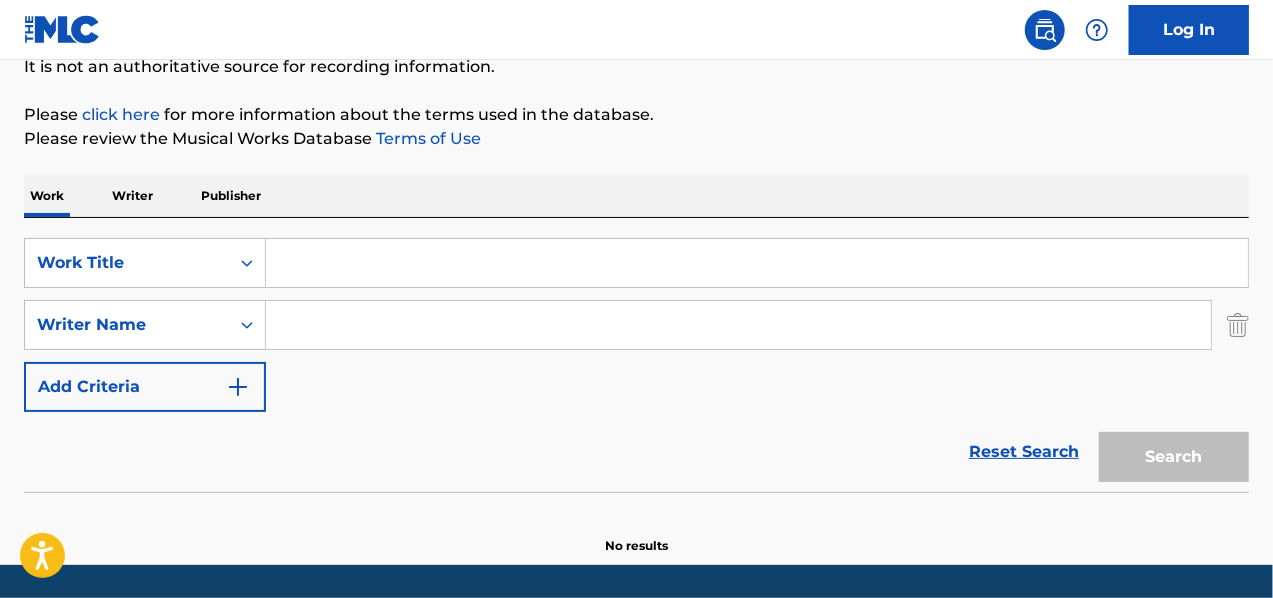 click at bounding box center [1238, 325] 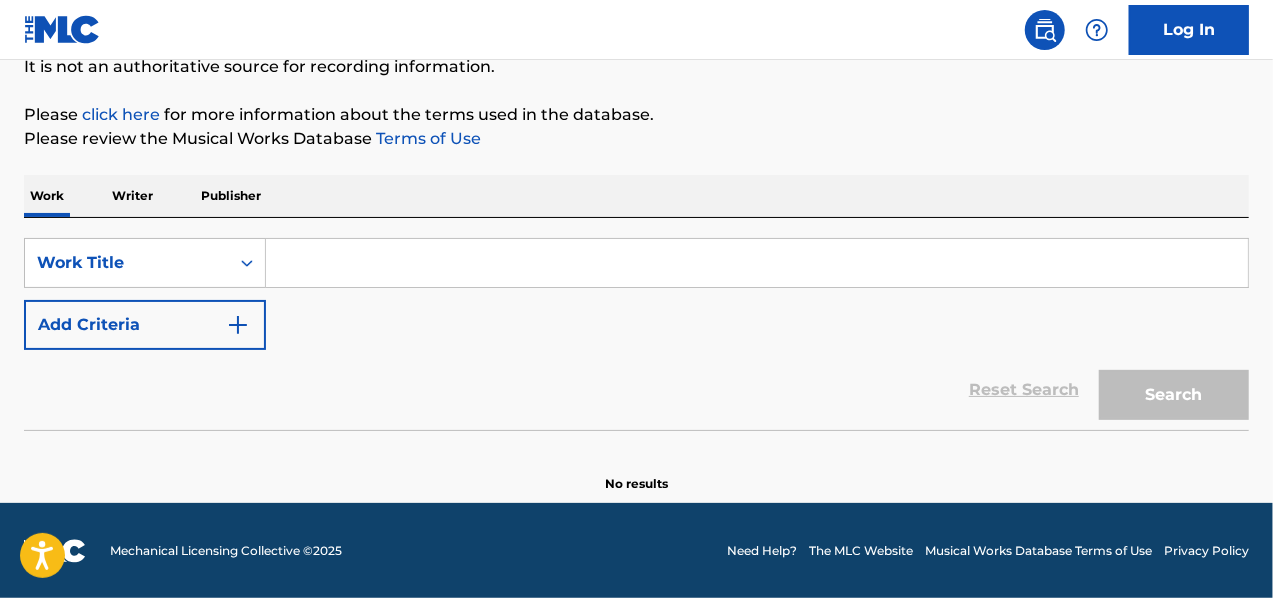 click on "SearchWithCriteriac000249d-5dcb-495e-b962-c2424509bdf7 Work Title Add Criteria Reset Search Search" at bounding box center [636, 324] 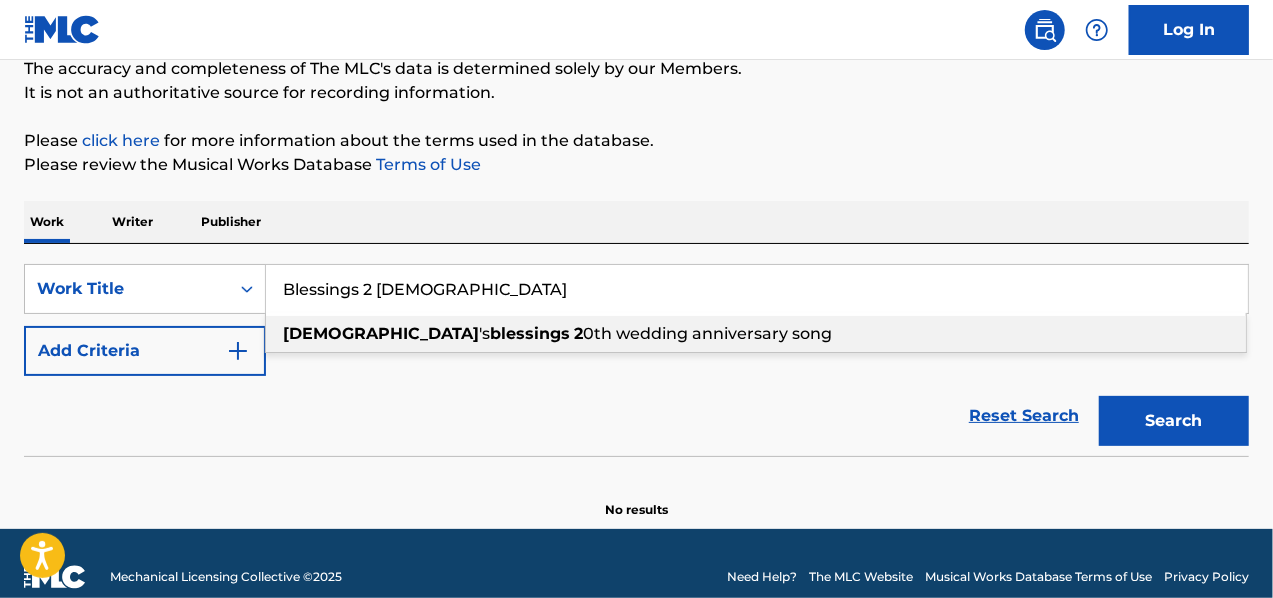 scroll, scrollTop: 186, scrollLeft: 0, axis: vertical 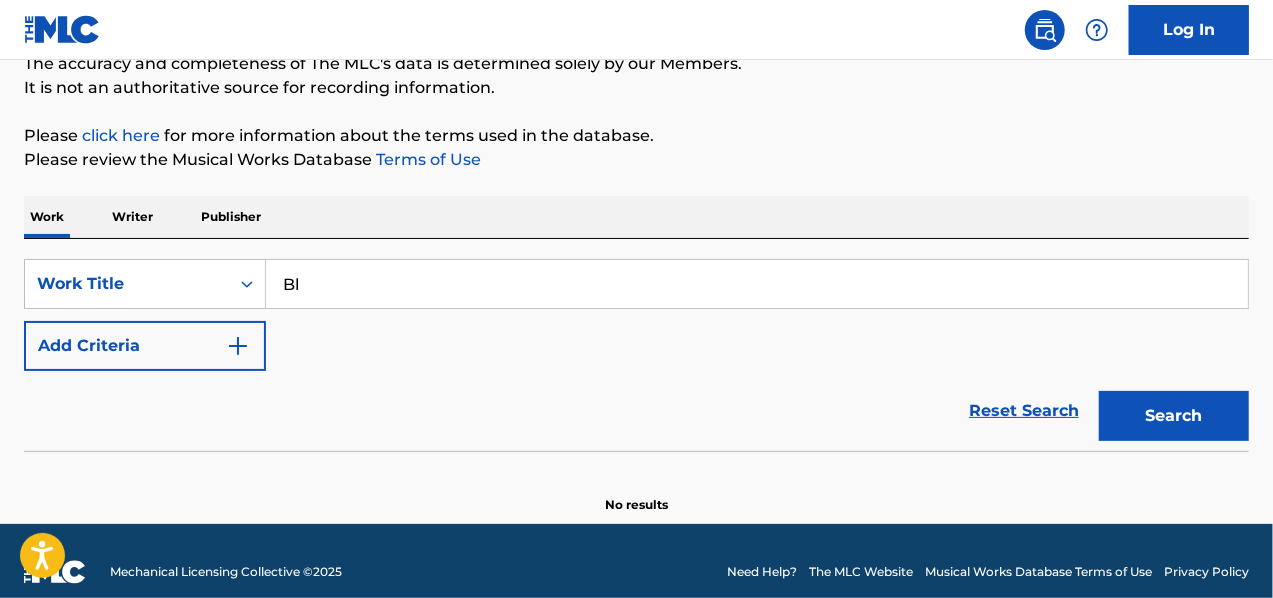 type on "B" 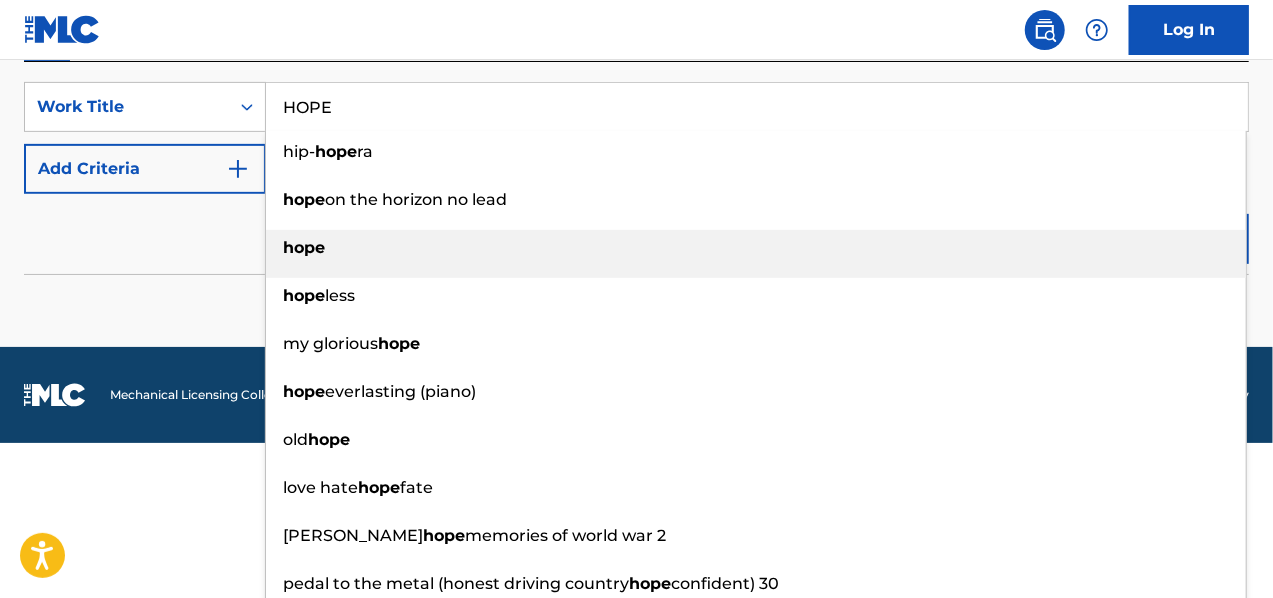 scroll, scrollTop: 368, scrollLeft: 0, axis: vertical 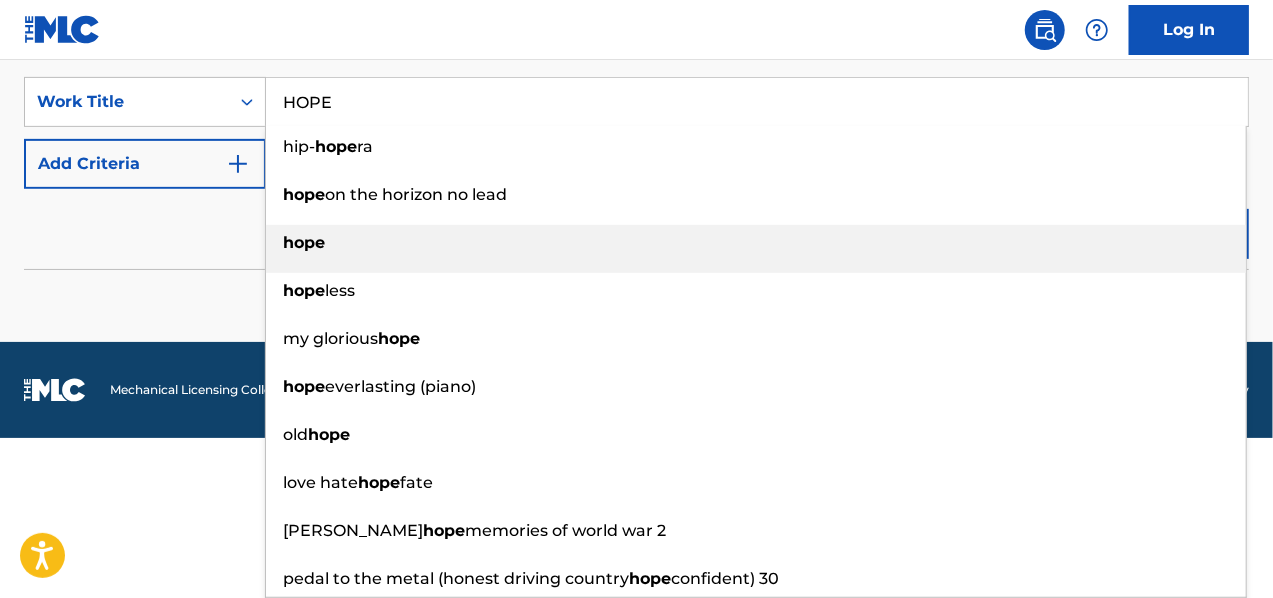 click on "hope" at bounding box center [304, 242] 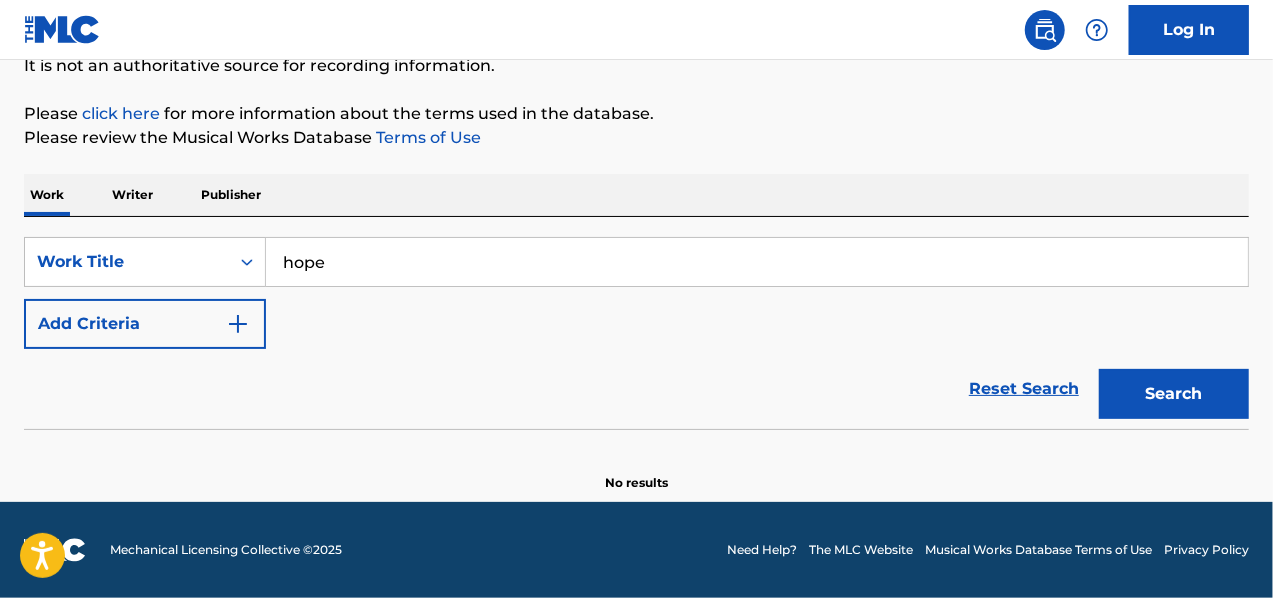 scroll, scrollTop: 207, scrollLeft: 0, axis: vertical 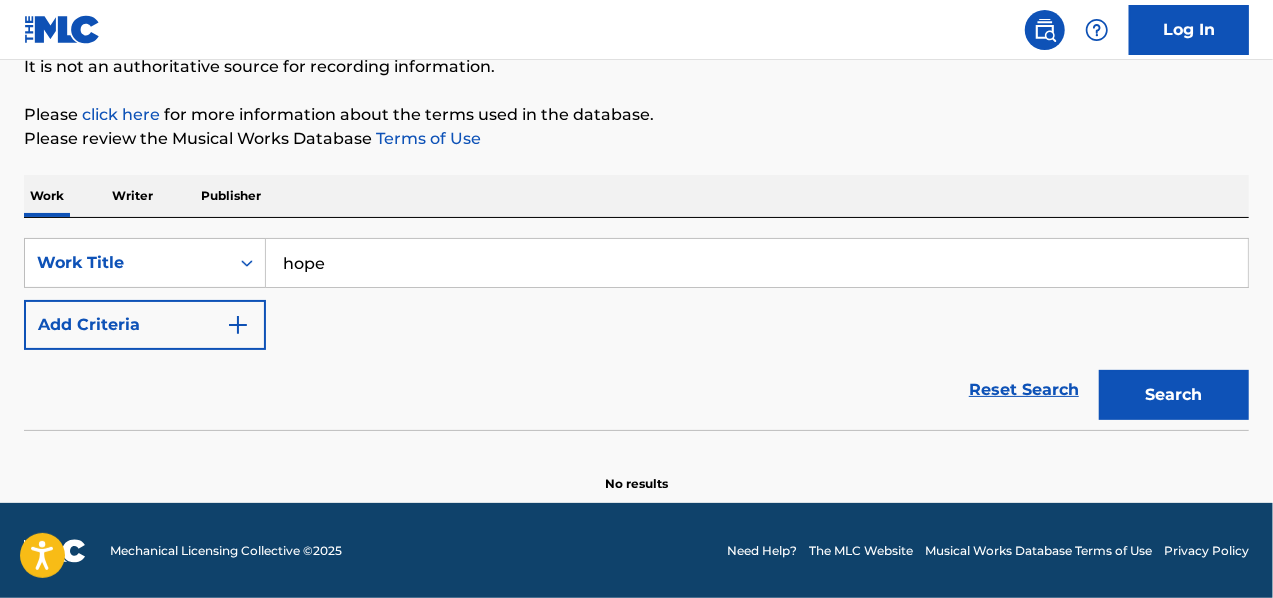 click at bounding box center (238, 325) 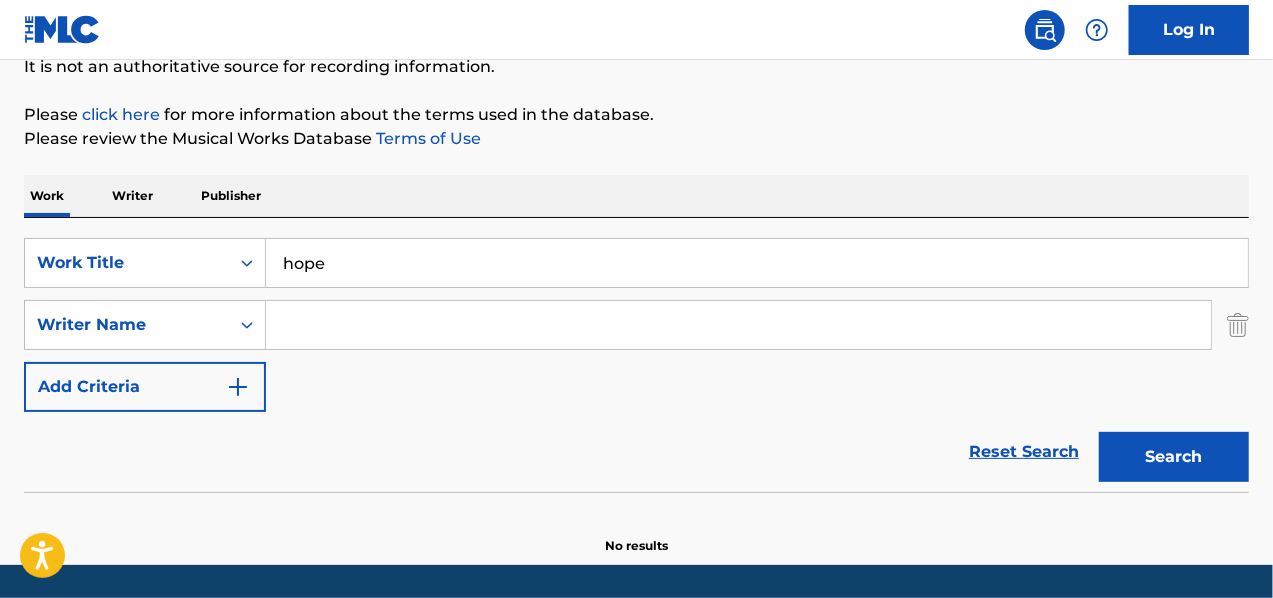 click at bounding box center (738, 325) 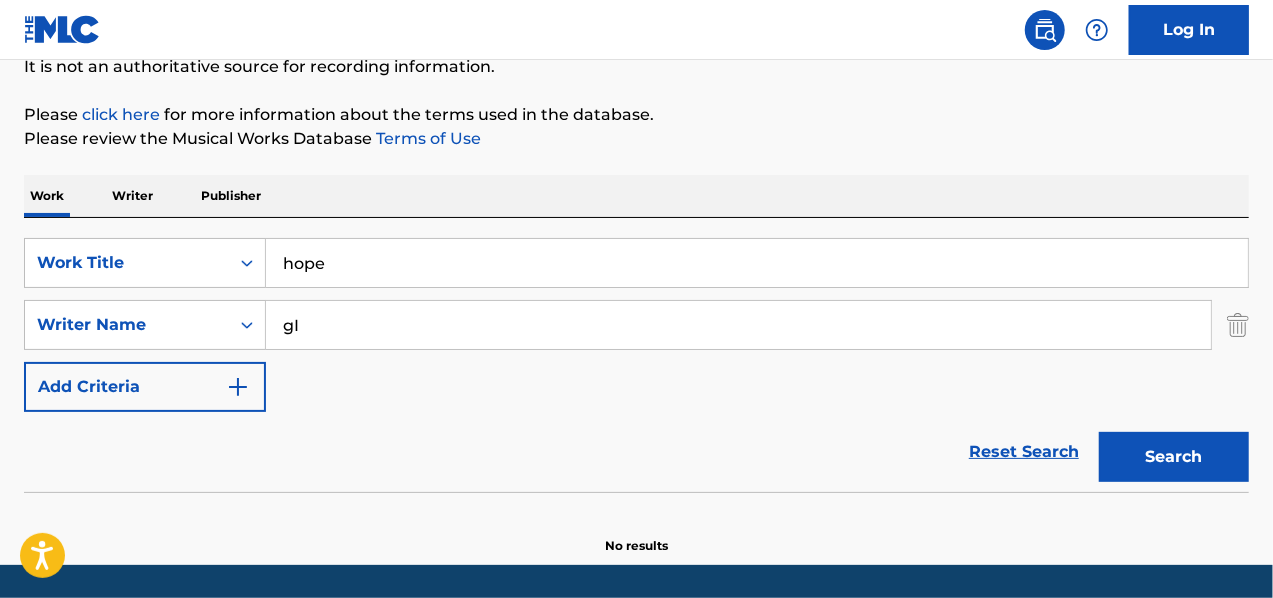 type on "g" 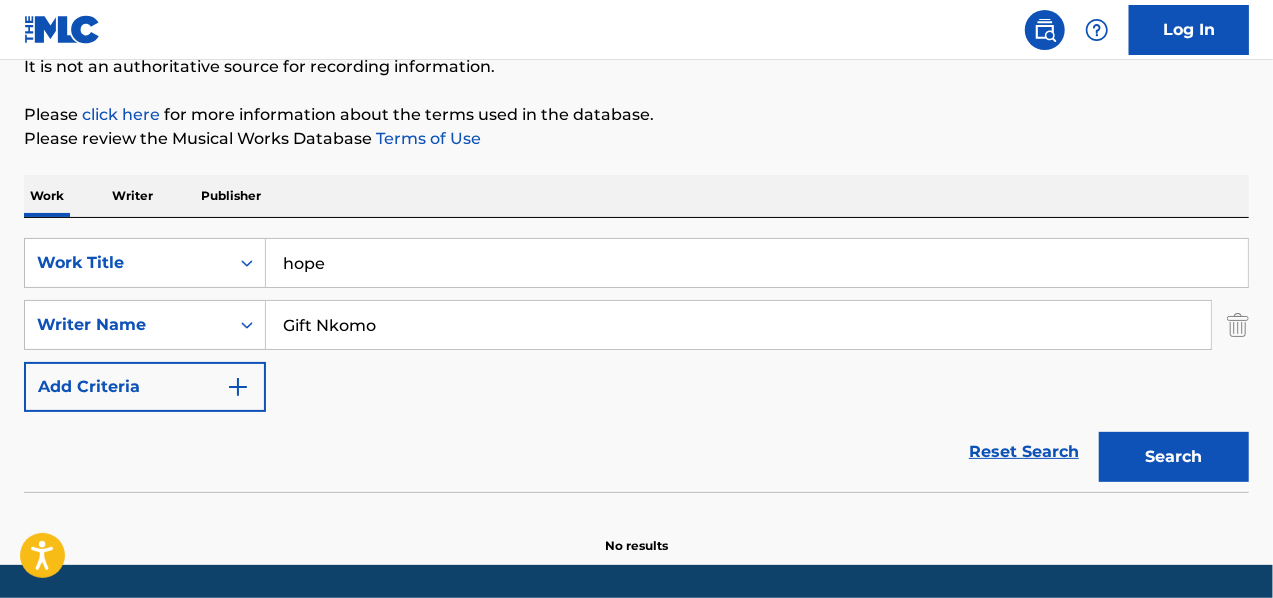 type on "Gift Nkomo" 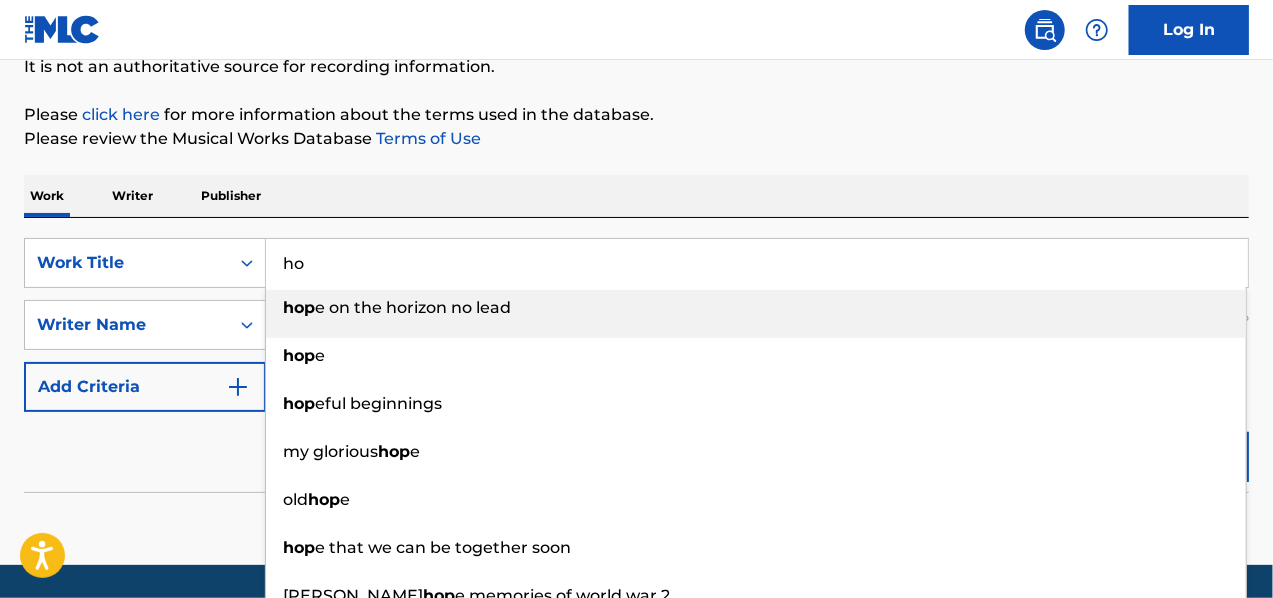 type on "h" 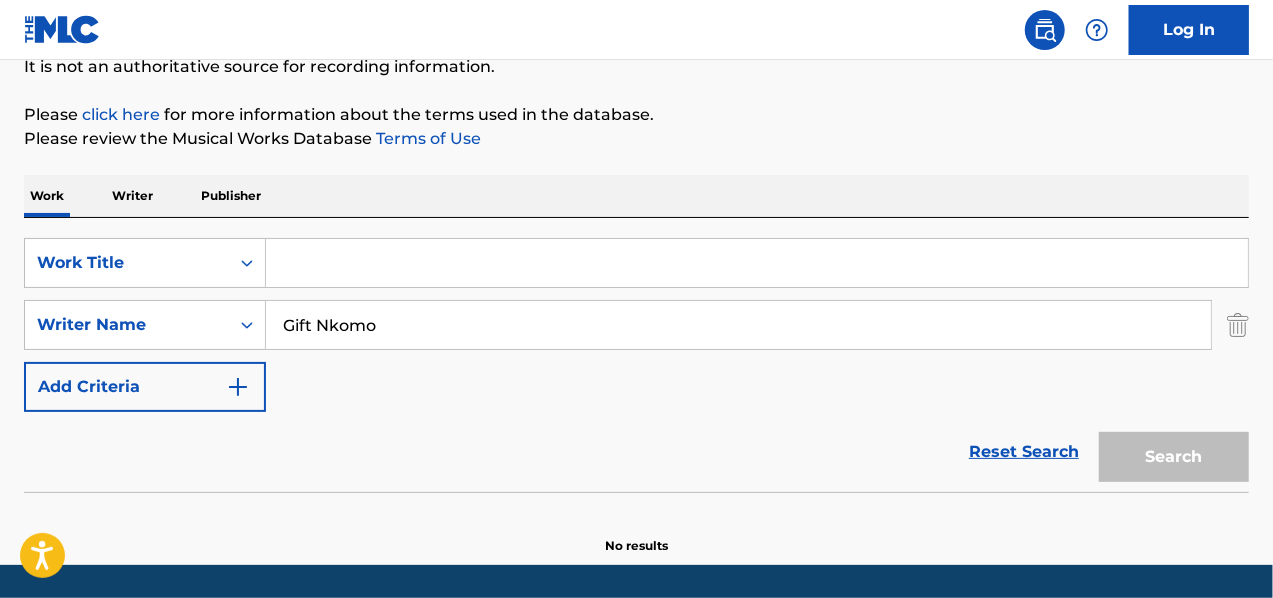 type 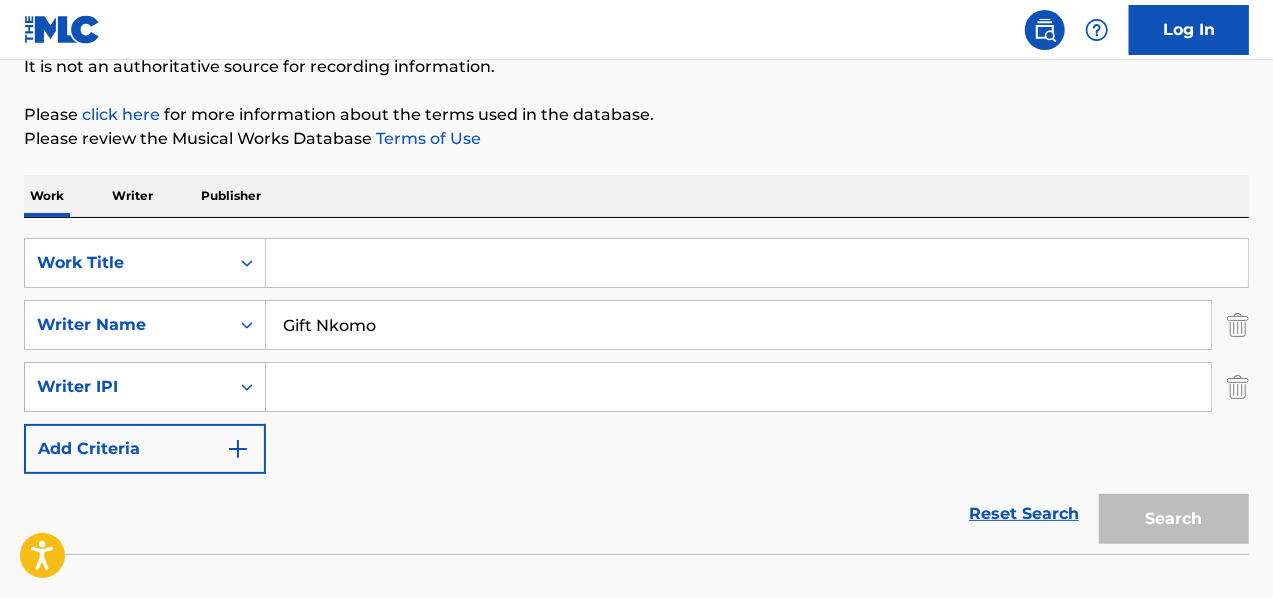 click on "Writer IPI" at bounding box center (127, 387) 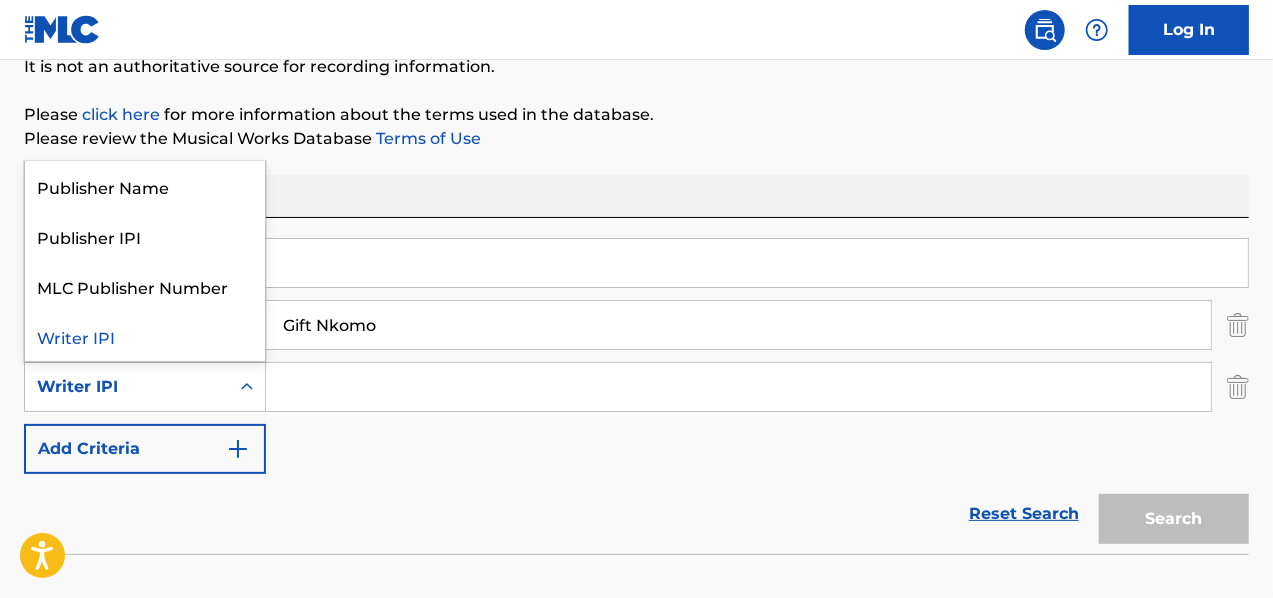 click at bounding box center (1238, 387) 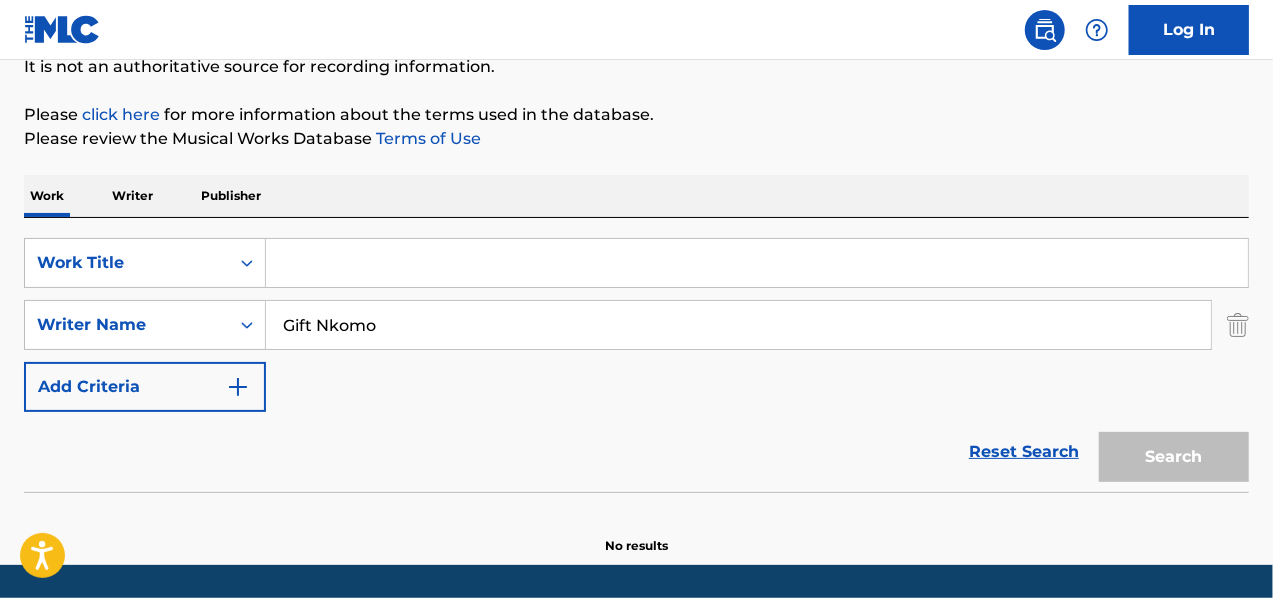 click at bounding box center [1238, 325] 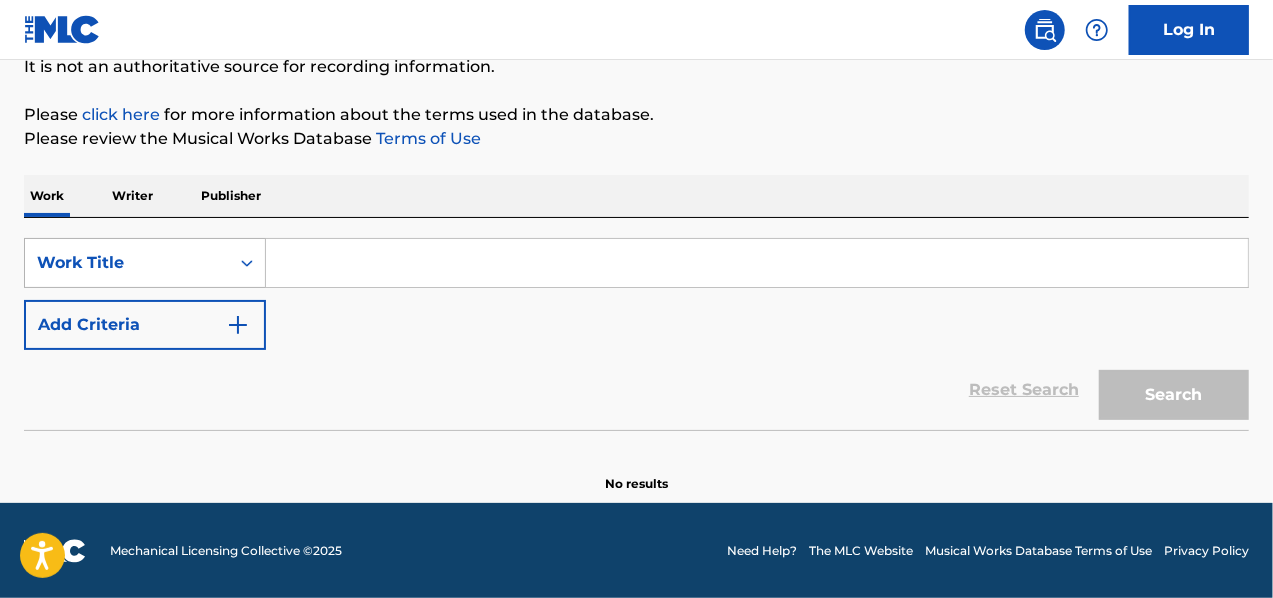 click at bounding box center [247, 263] 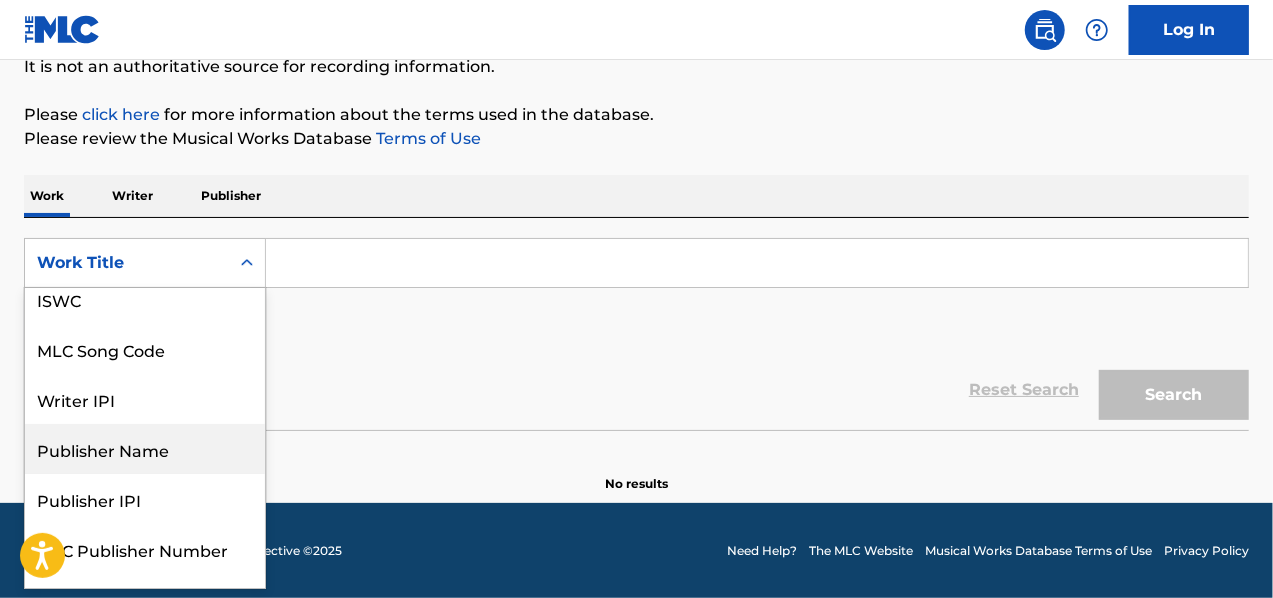 scroll, scrollTop: 0, scrollLeft: 0, axis: both 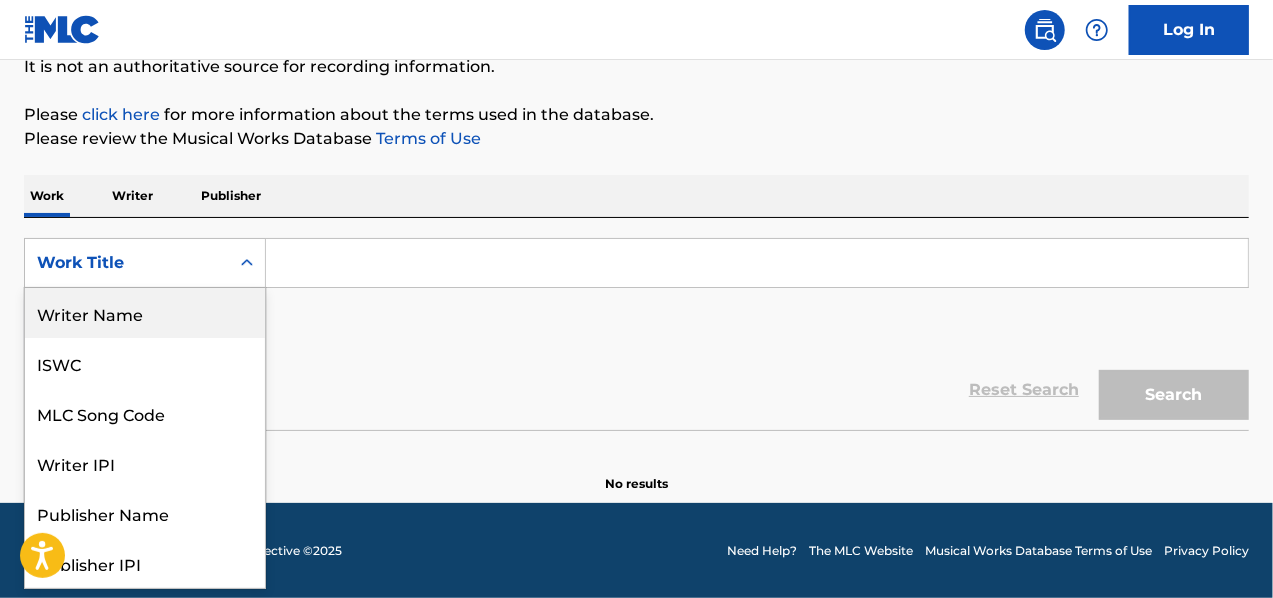 click on "Writer Name" at bounding box center [145, 313] 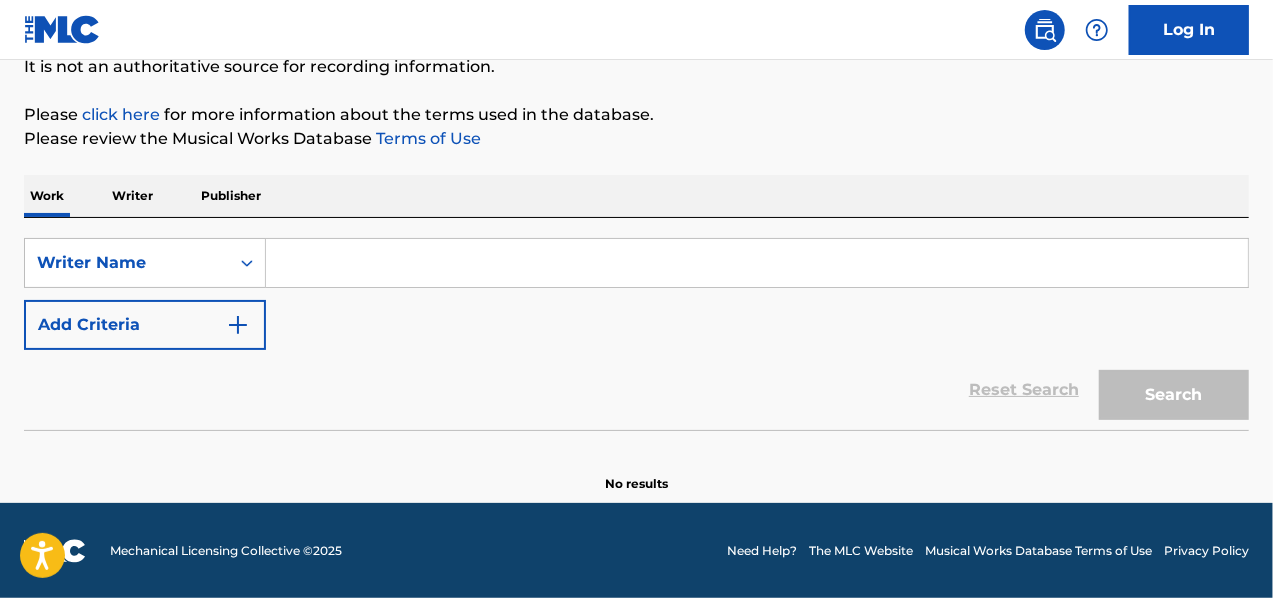 click at bounding box center (757, 263) 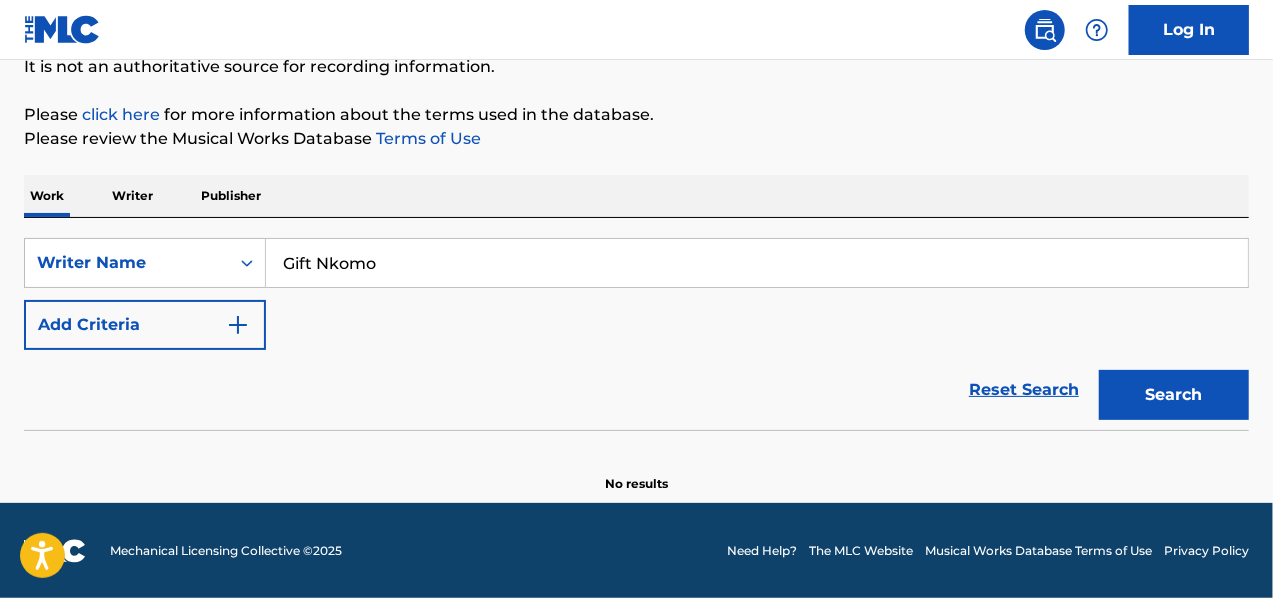 type on "Gift Nkomo" 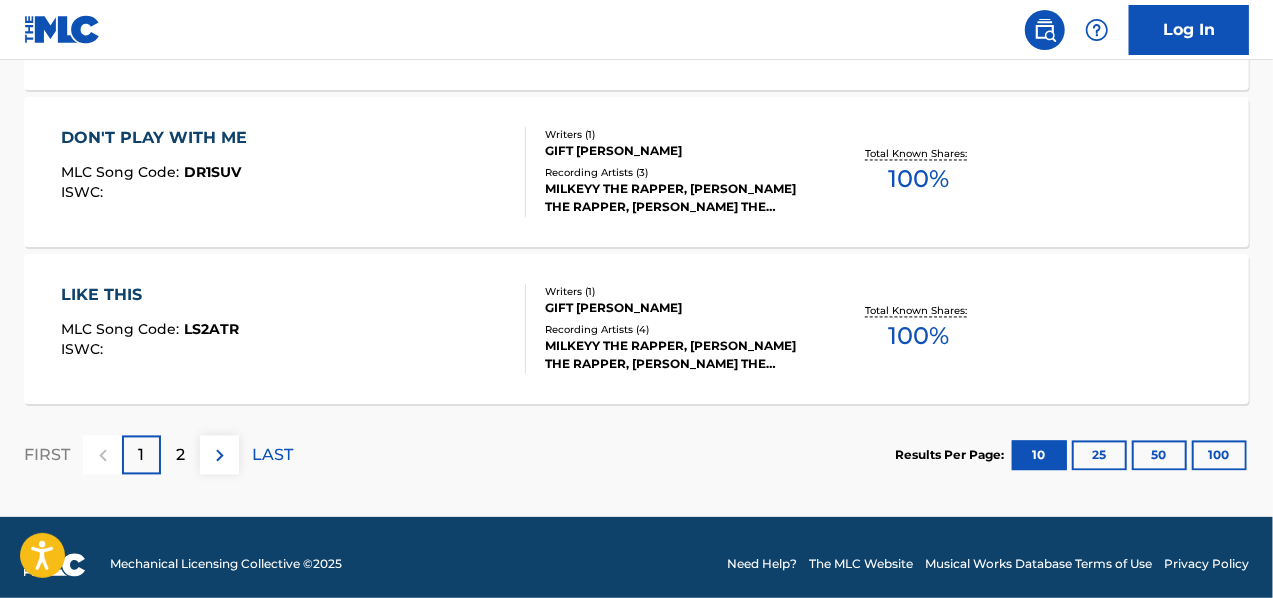 scroll, scrollTop: 1849, scrollLeft: 0, axis: vertical 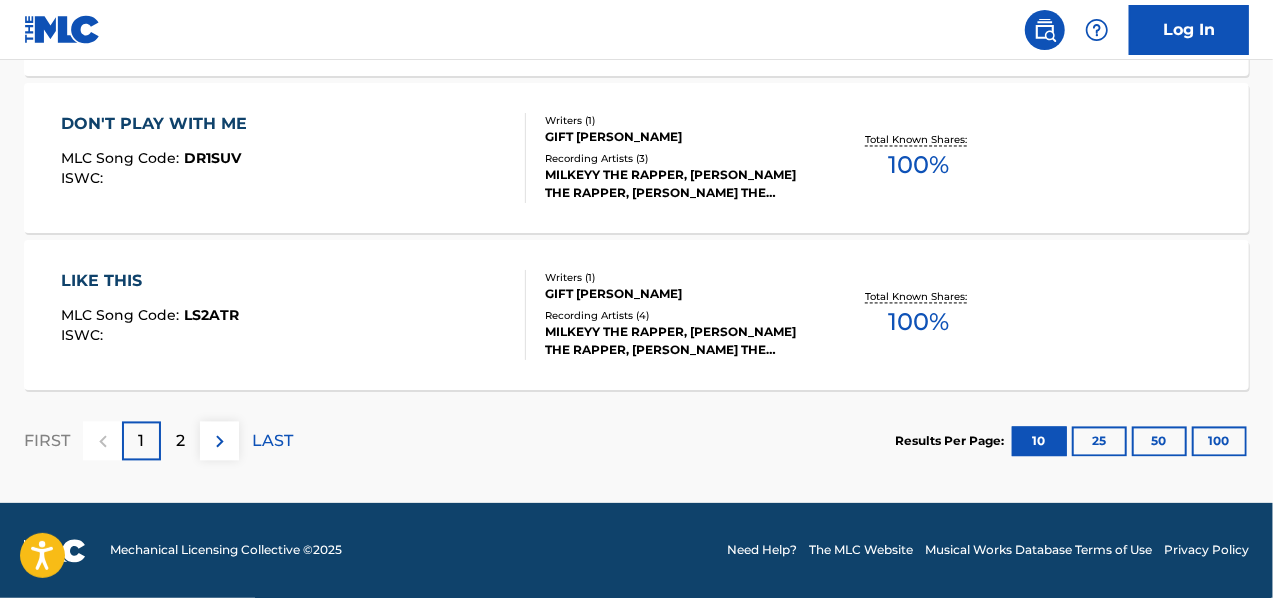 click on "2" at bounding box center (180, 441) 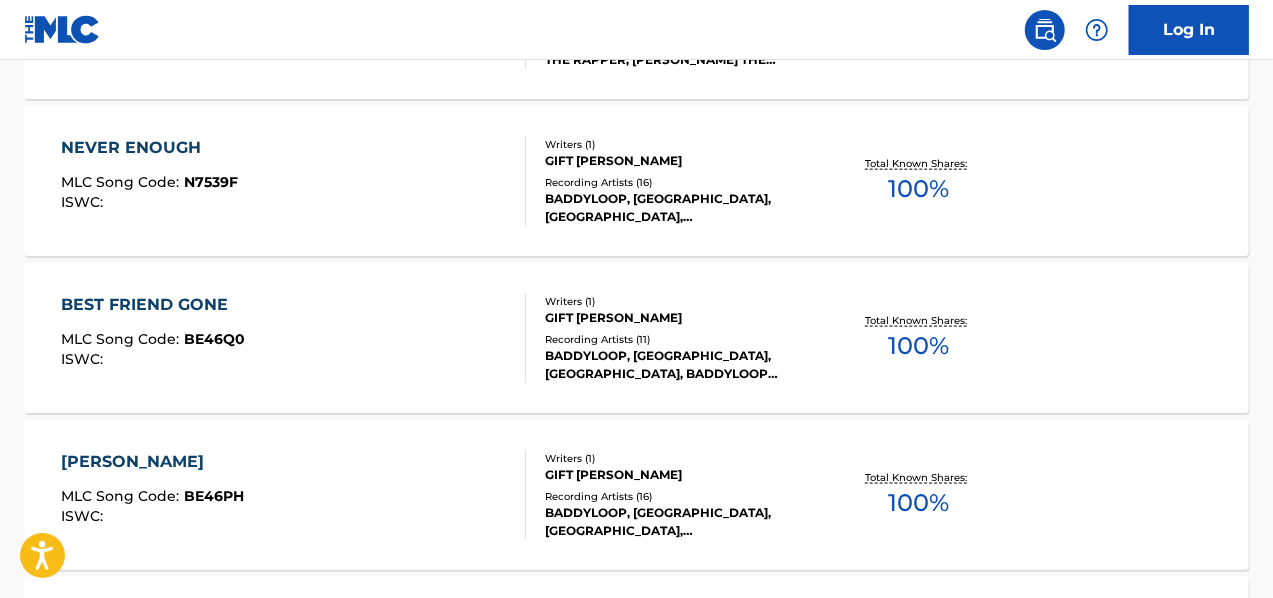 scroll, scrollTop: 1216, scrollLeft: 0, axis: vertical 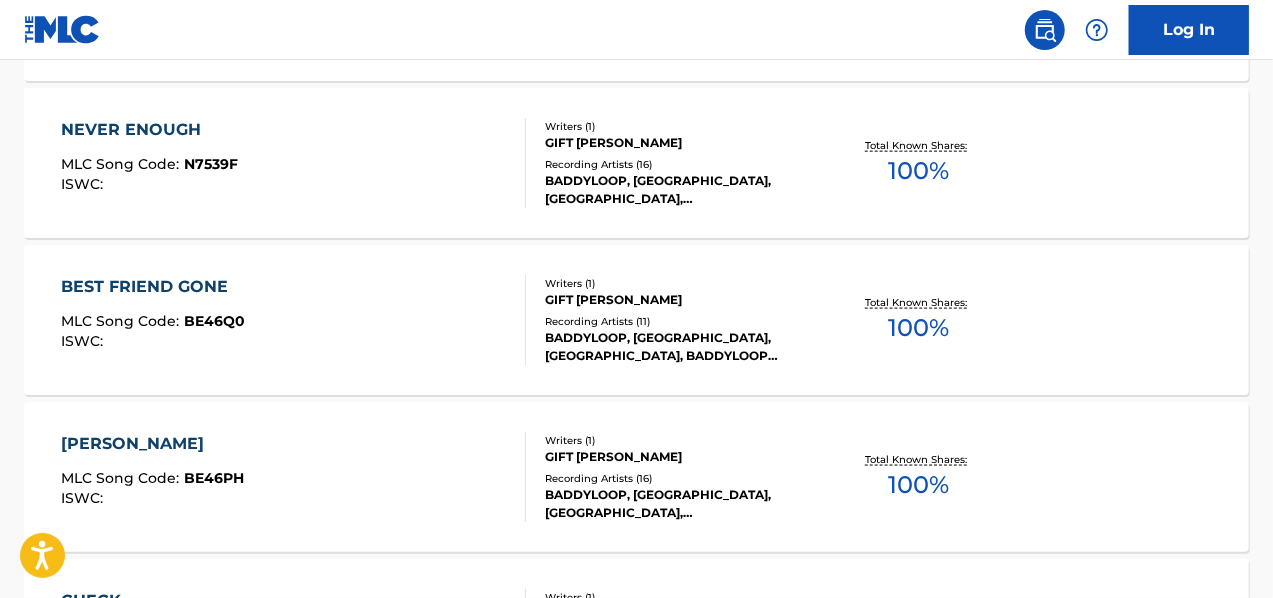click on "GIFT [PERSON_NAME]" at bounding box center (681, 143) 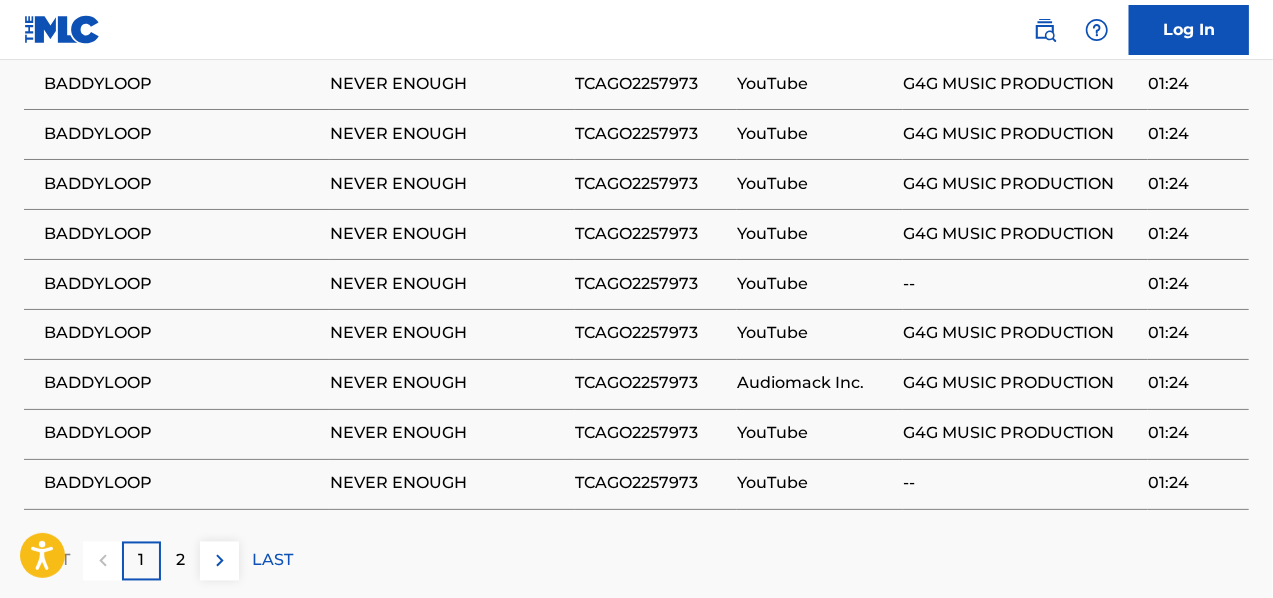 scroll, scrollTop: 1624, scrollLeft: 0, axis: vertical 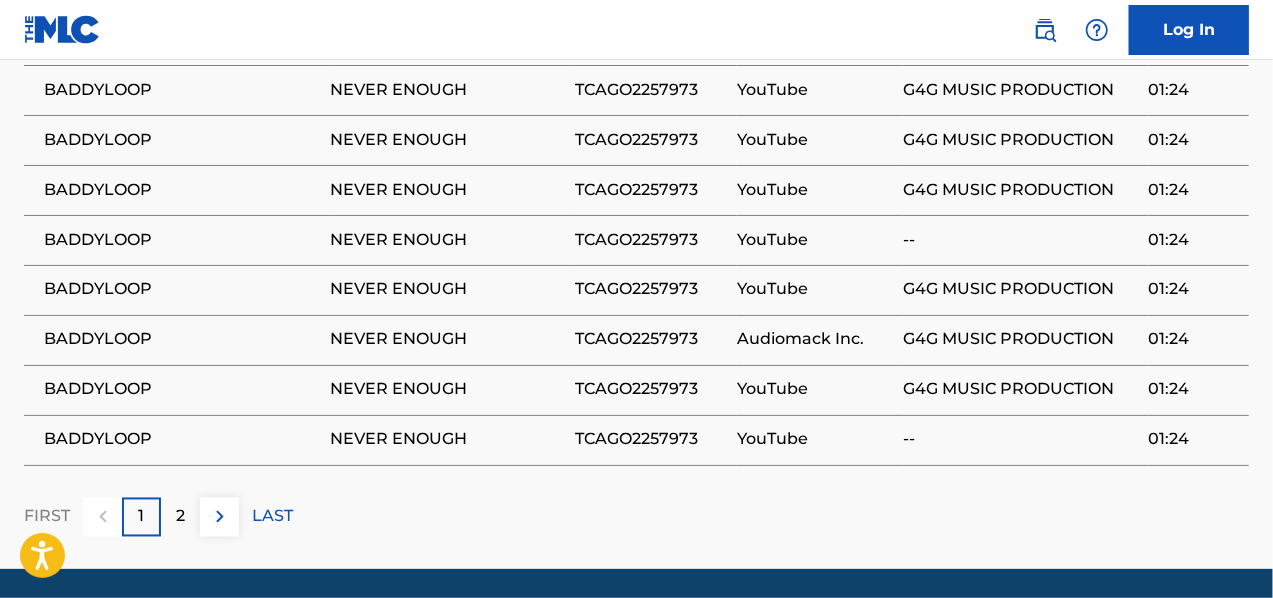 click on "2" at bounding box center [180, 517] 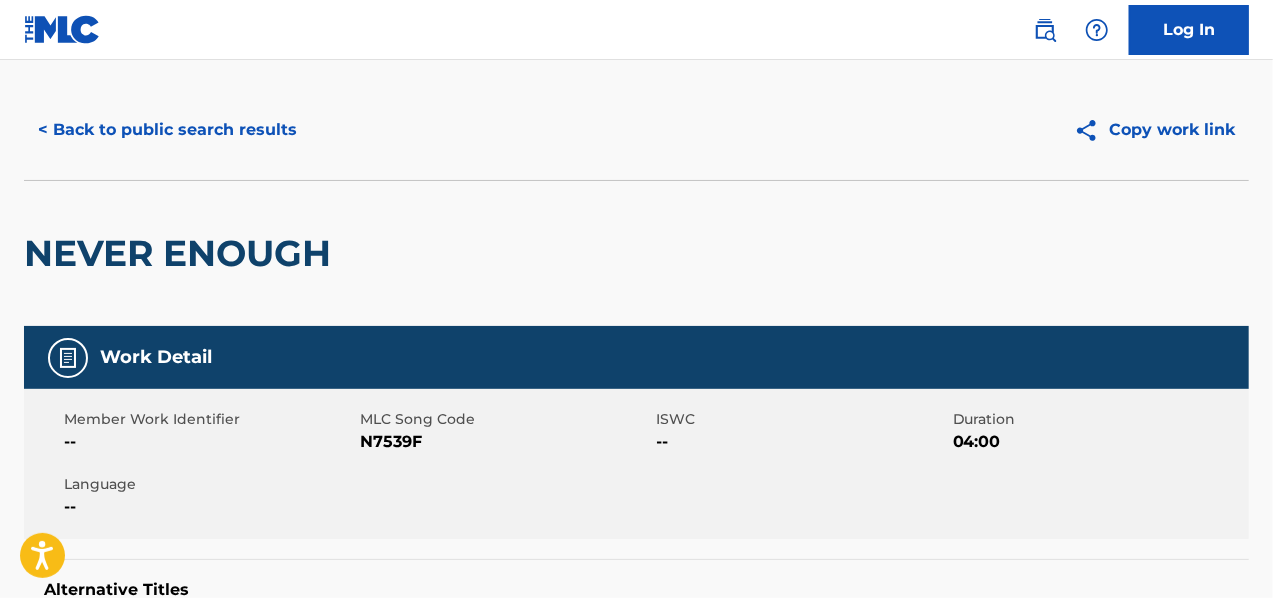 scroll, scrollTop: 0, scrollLeft: 0, axis: both 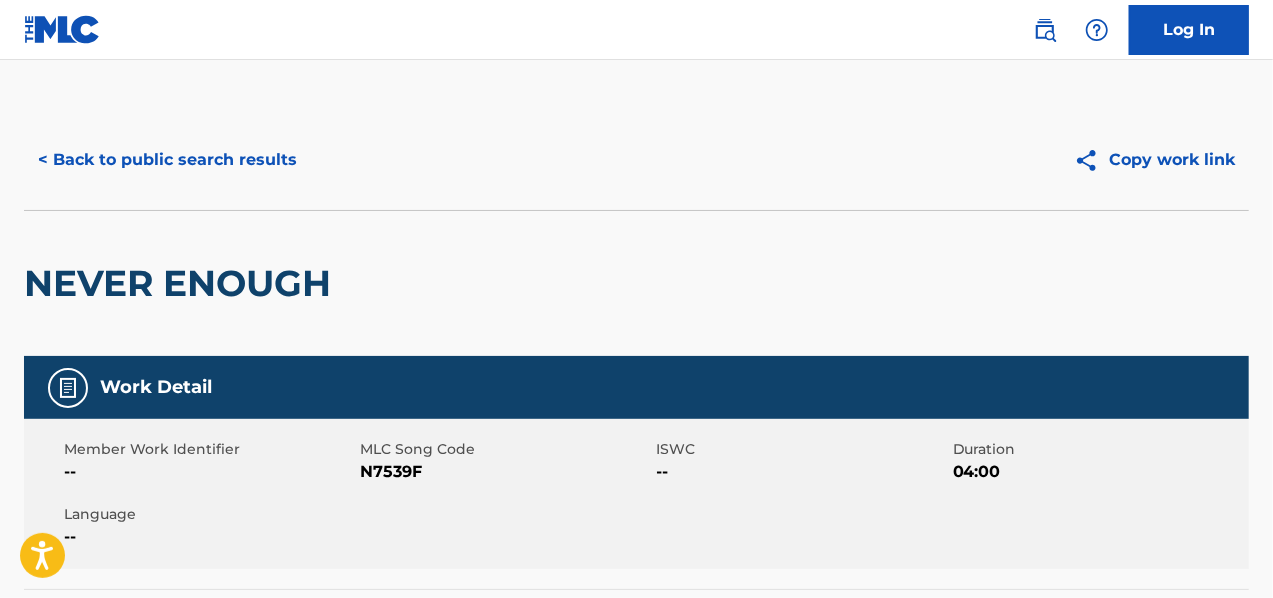 click on "< Back to public search results" at bounding box center [167, 160] 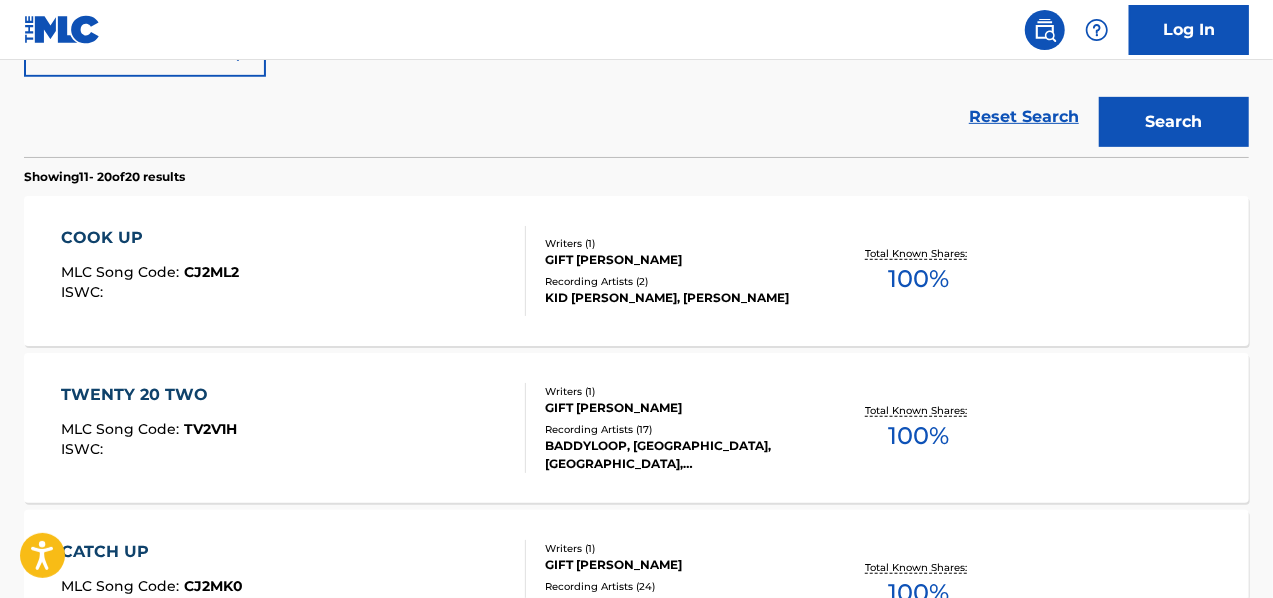 scroll, scrollTop: 480, scrollLeft: 0, axis: vertical 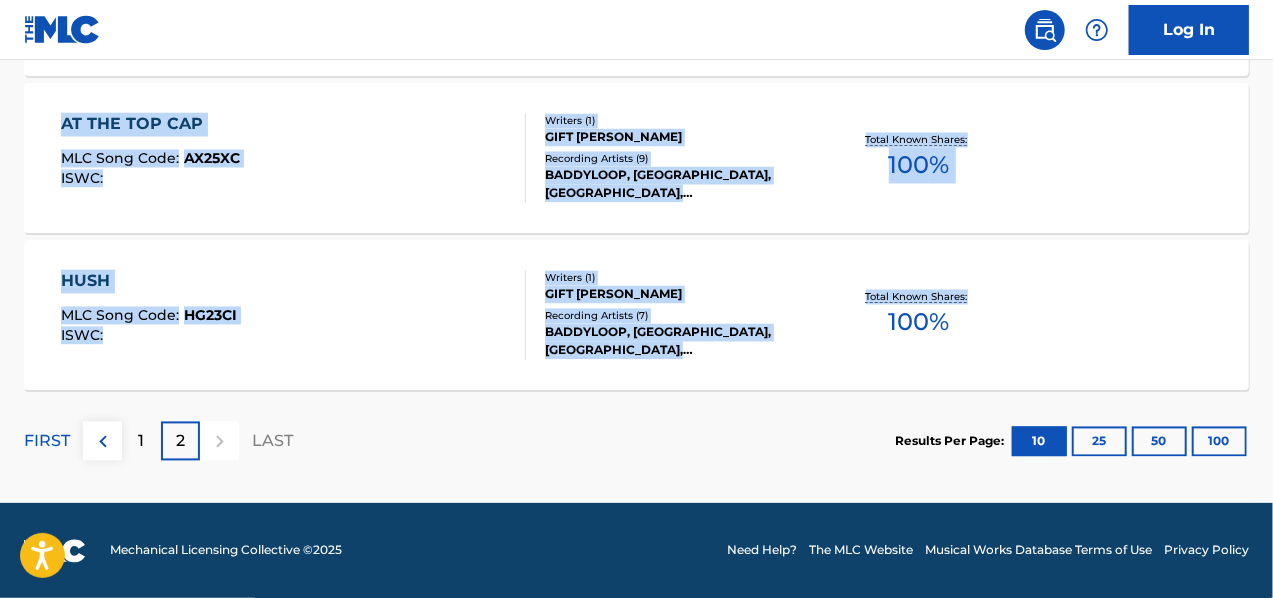 drag, startPoint x: 16, startPoint y: 116, endPoint x: 880, endPoint y: 357, distance: 896.9822 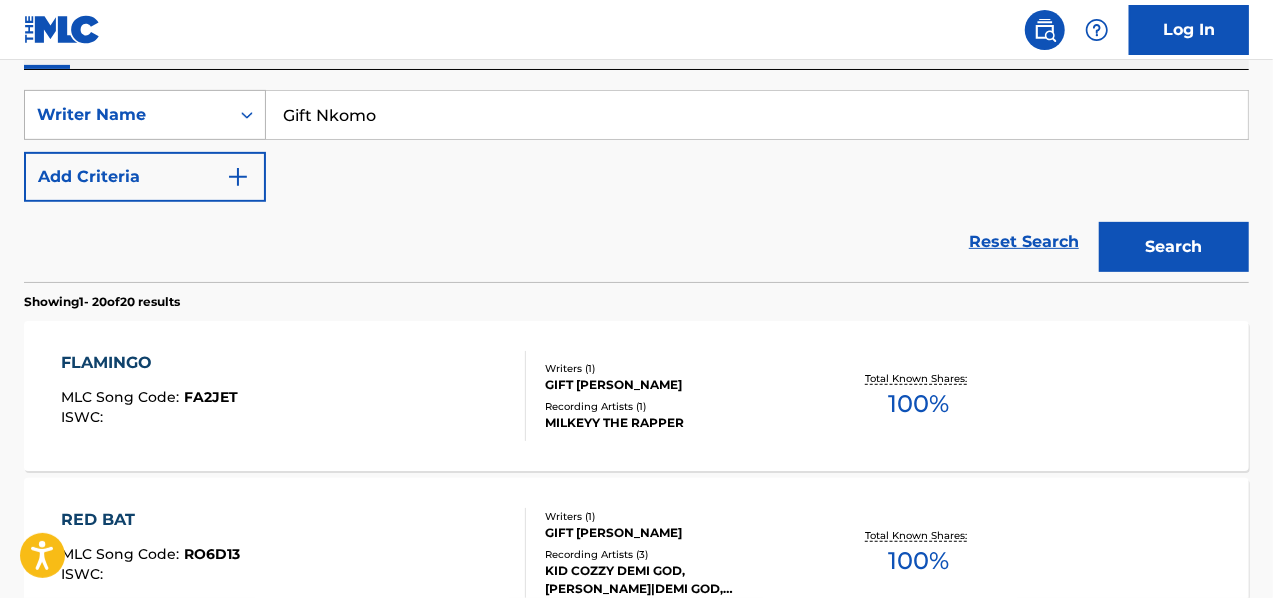 scroll, scrollTop: 366, scrollLeft: 0, axis: vertical 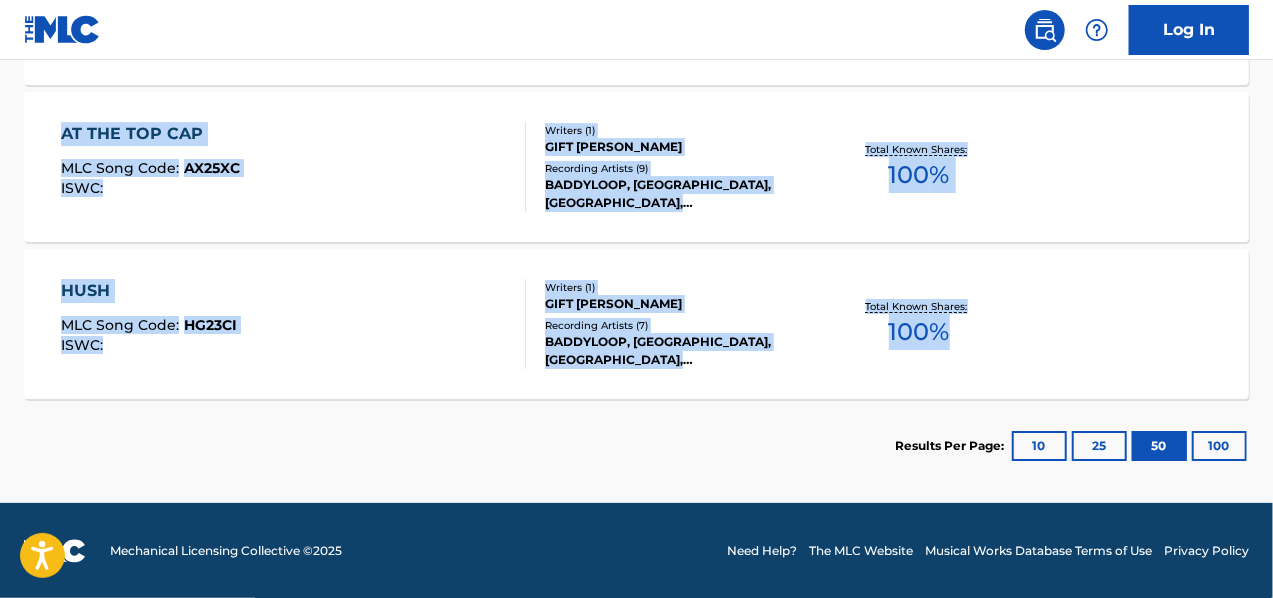 drag, startPoint x: 12, startPoint y: 302, endPoint x: 968, endPoint y: 351, distance: 957.25494 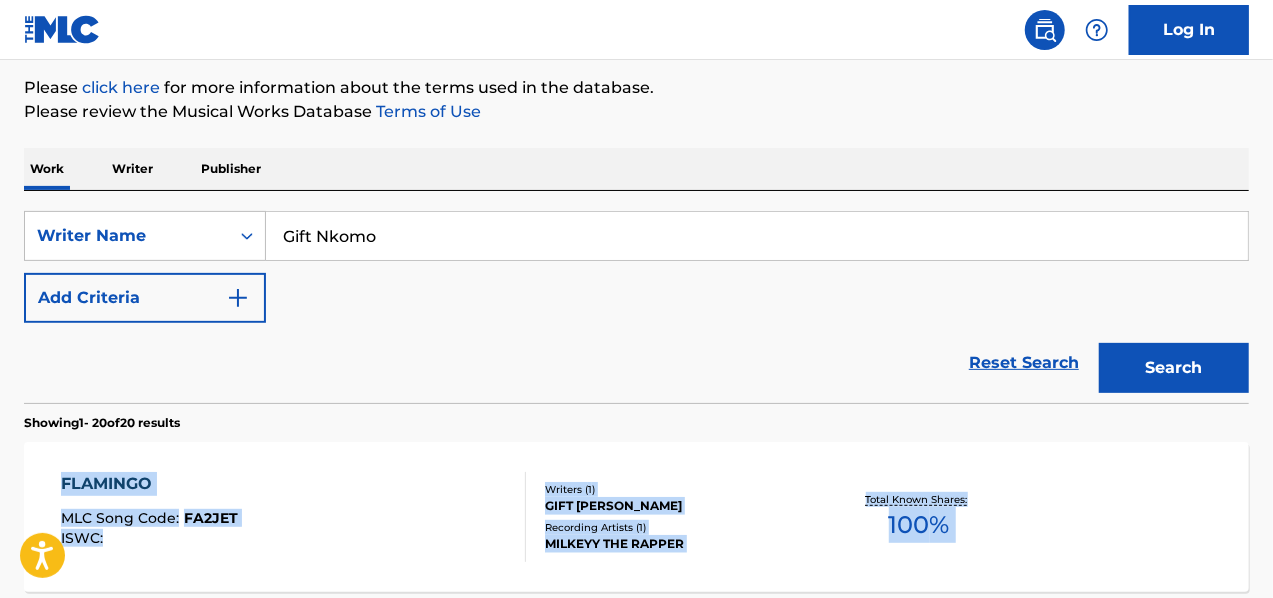 scroll, scrollTop: 273, scrollLeft: 0, axis: vertical 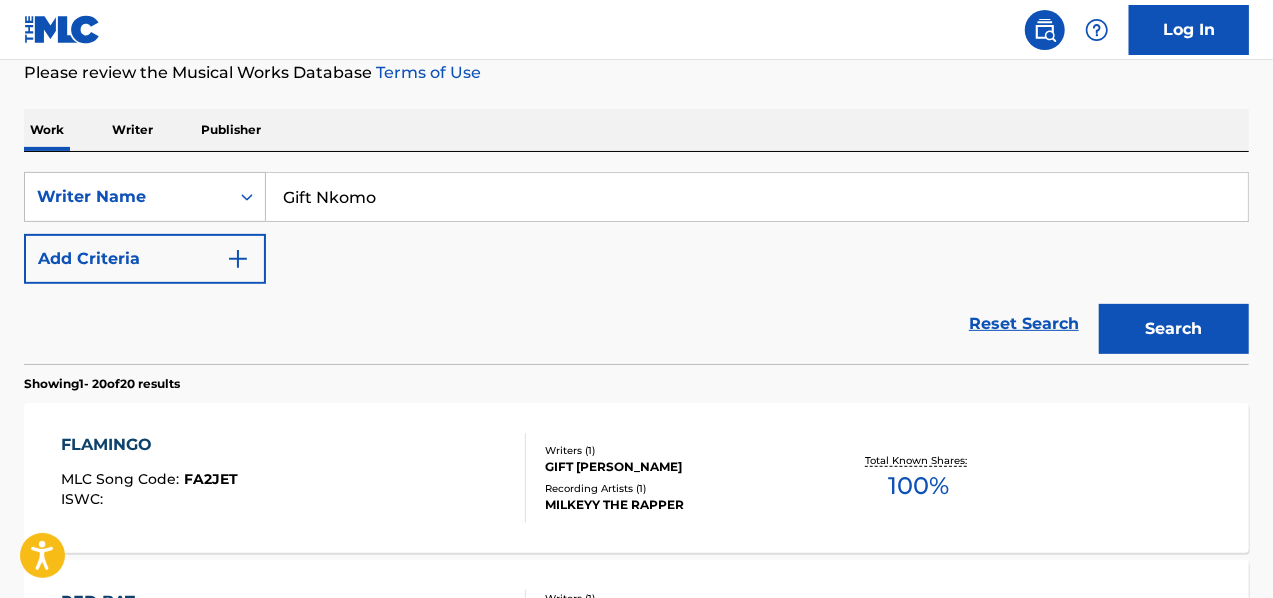 click on "Reset Search Search" at bounding box center [636, 324] 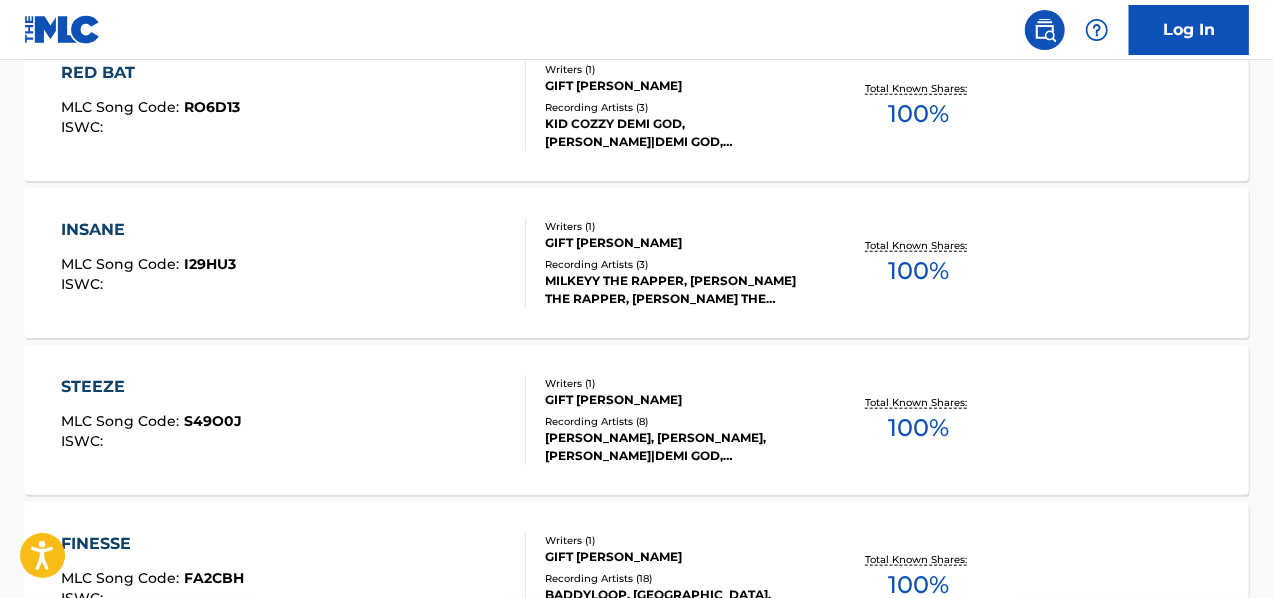 scroll, scrollTop: 0, scrollLeft: 0, axis: both 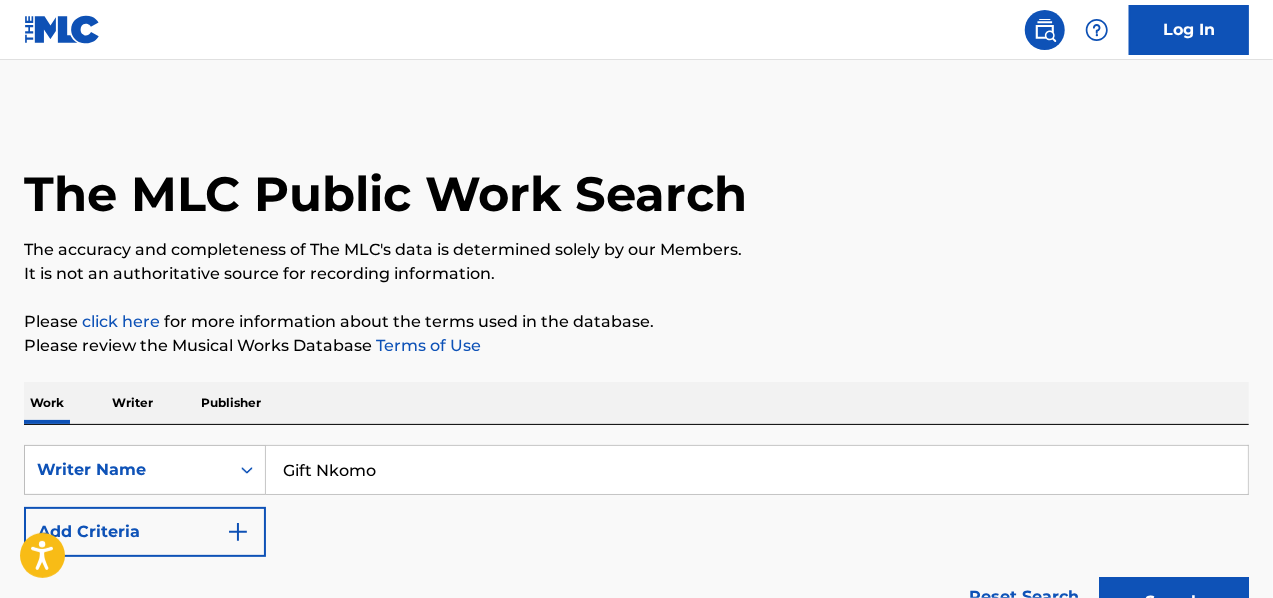 click on "Publisher" at bounding box center (231, 403) 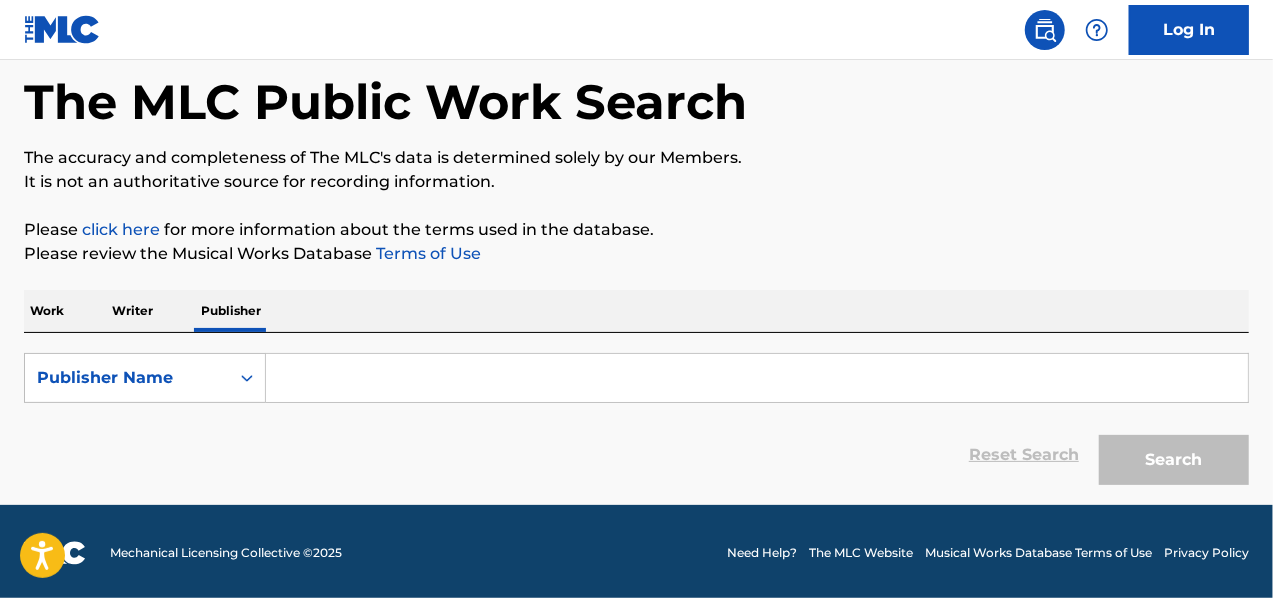 scroll, scrollTop: 94, scrollLeft: 0, axis: vertical 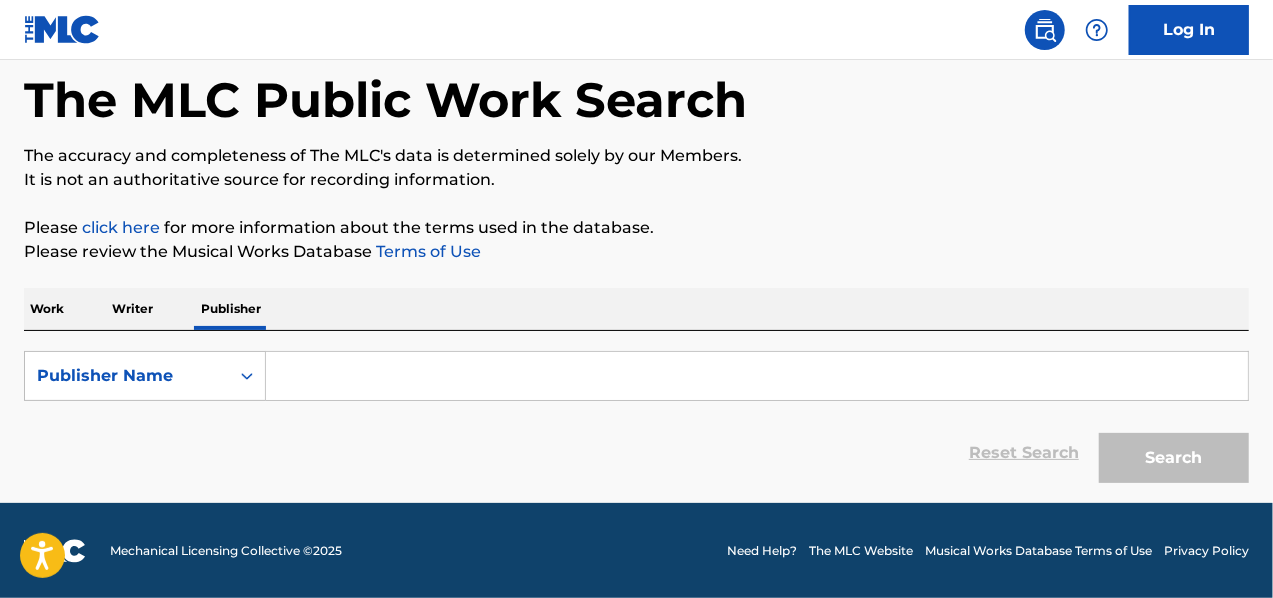 click on "Work Writer Publisher" at bounding box center (636, 309) 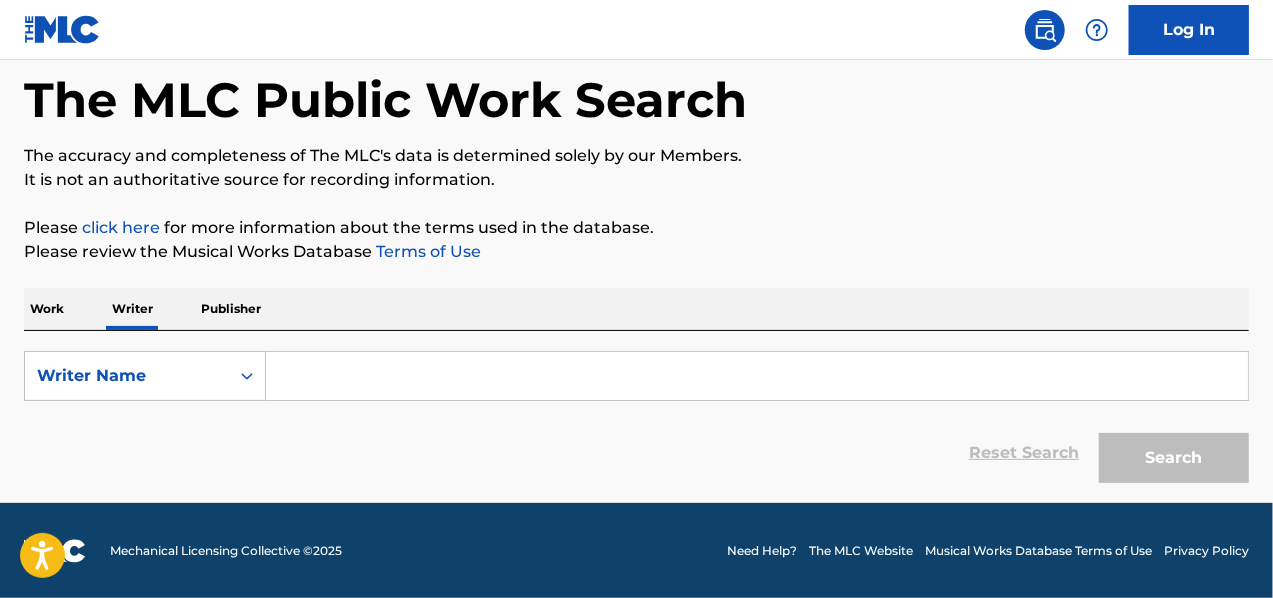 scroll, scrollTop: 0, scrollLeft: 0, axis: both 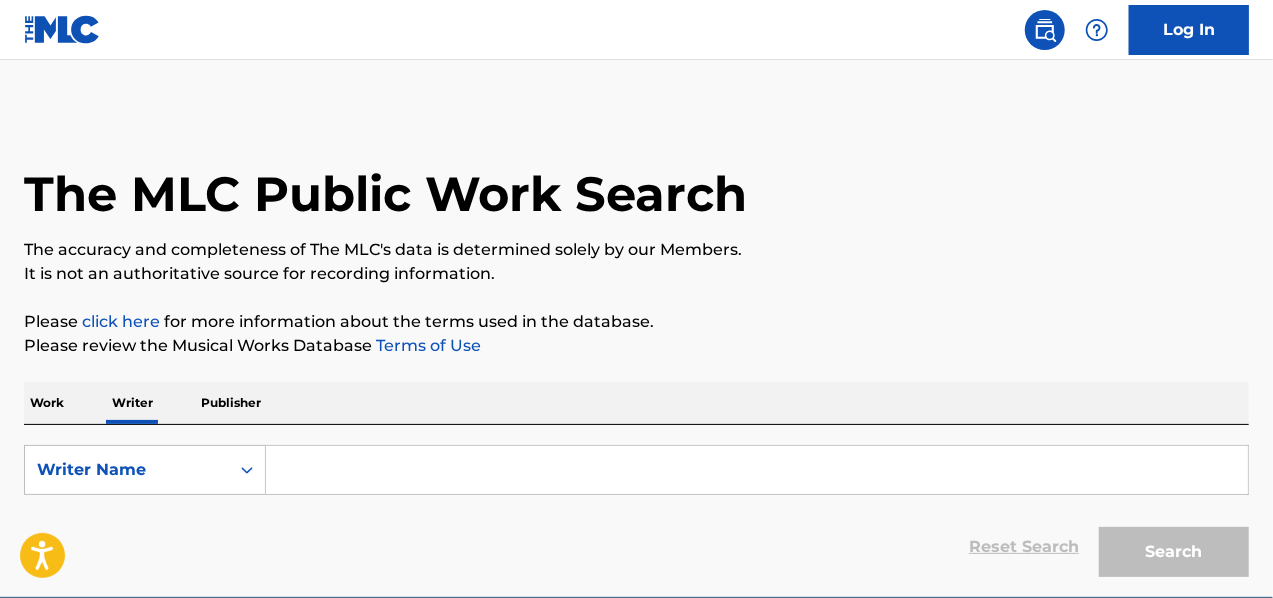 click on "The MLC Public Work Search The accuracy and completeness of The MLC's data is determined solely by our Members. It is not an authoritative source for recording information. Please   click here   for more information about the terms used in the database. Please review the Musical Works Database   Terms of Use Work Writer Publisher SearchWithCriteriafdd46350-b418-4fa2-b0a6-887de399f413 Writer Name Reset Search Search" at bounding box center (636, 348) 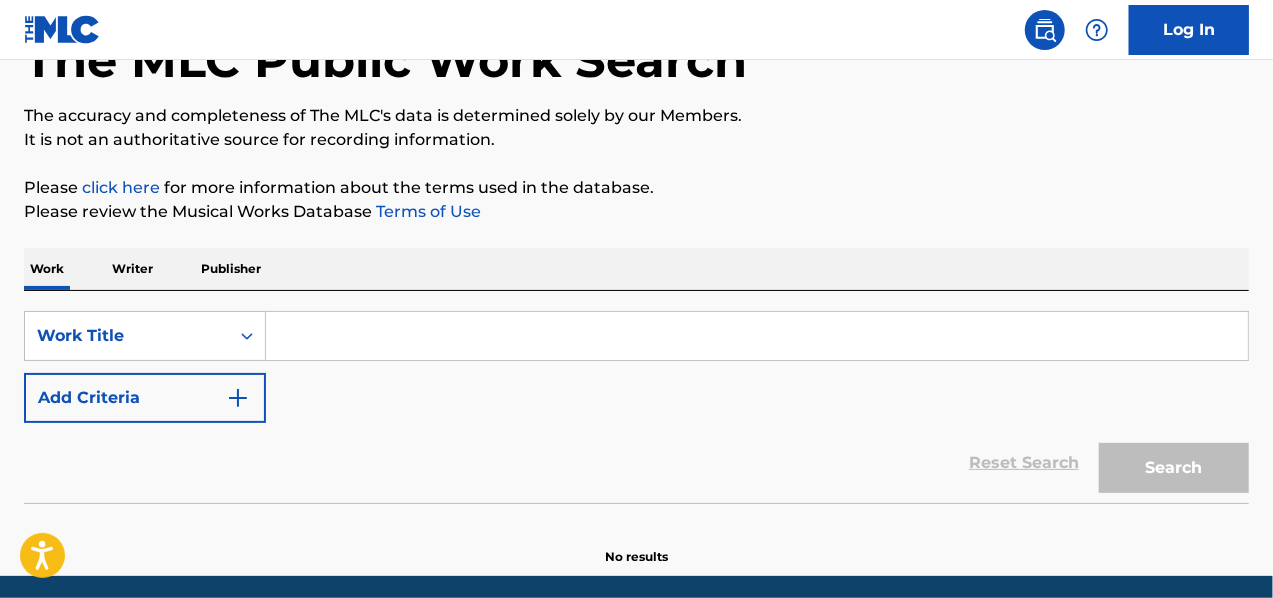 scroll, scrollTop: 146, scrollLeft: 0, axis: vertical 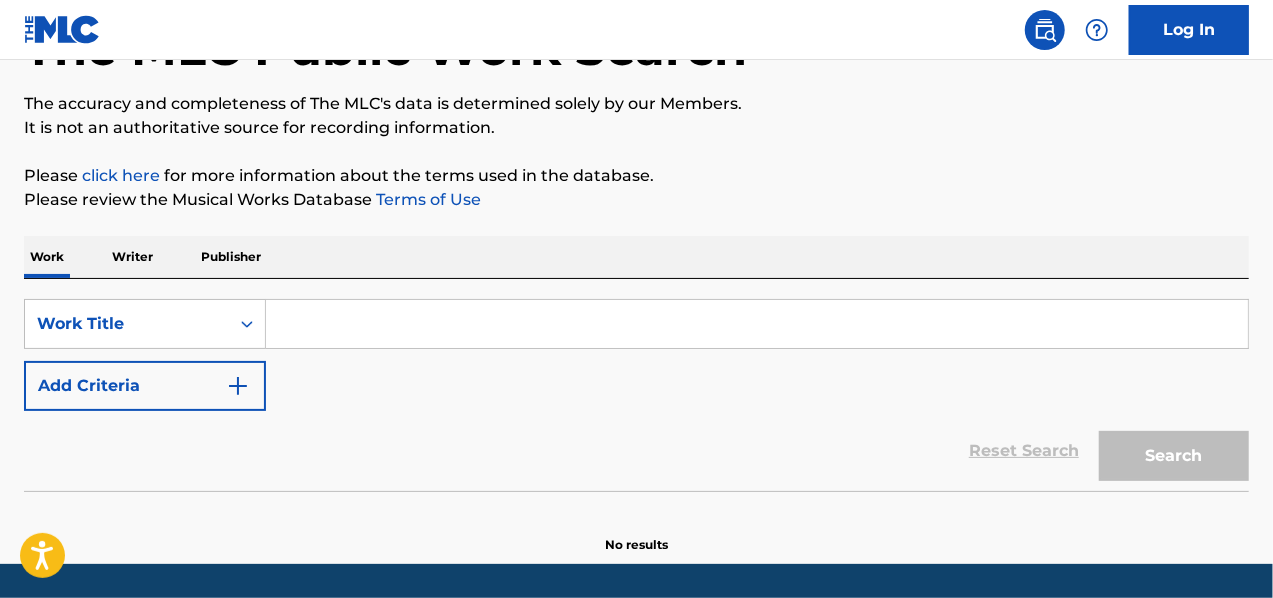 click at bounding box center (757, 324) 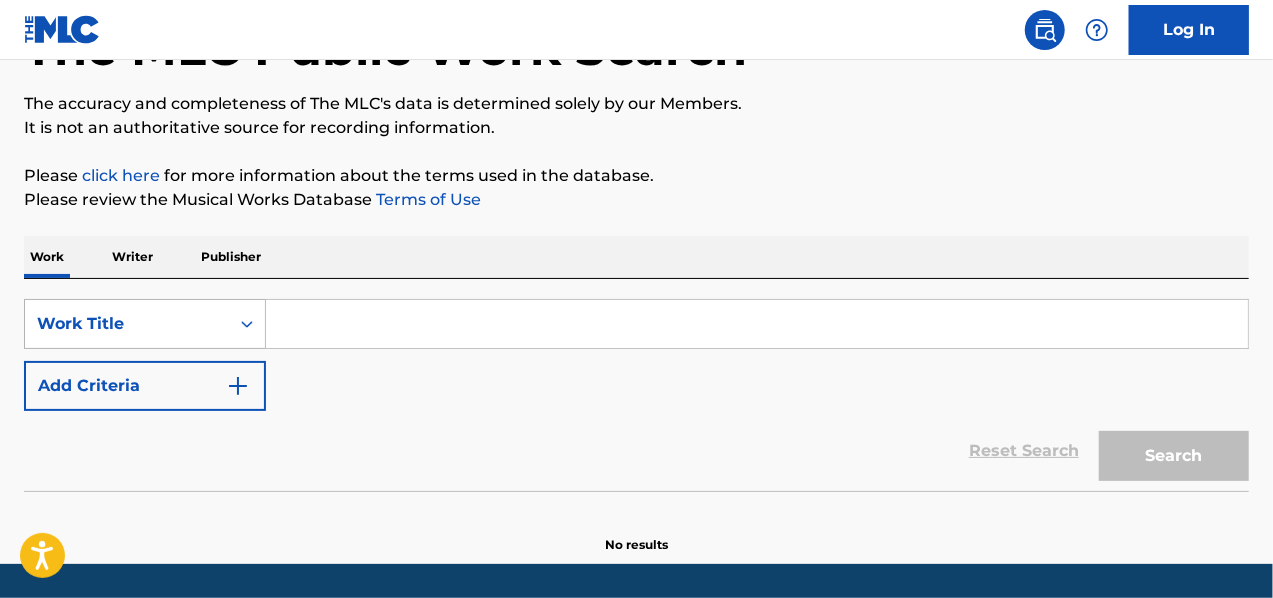 click on "Work Title" at bounding box center (127, 324) 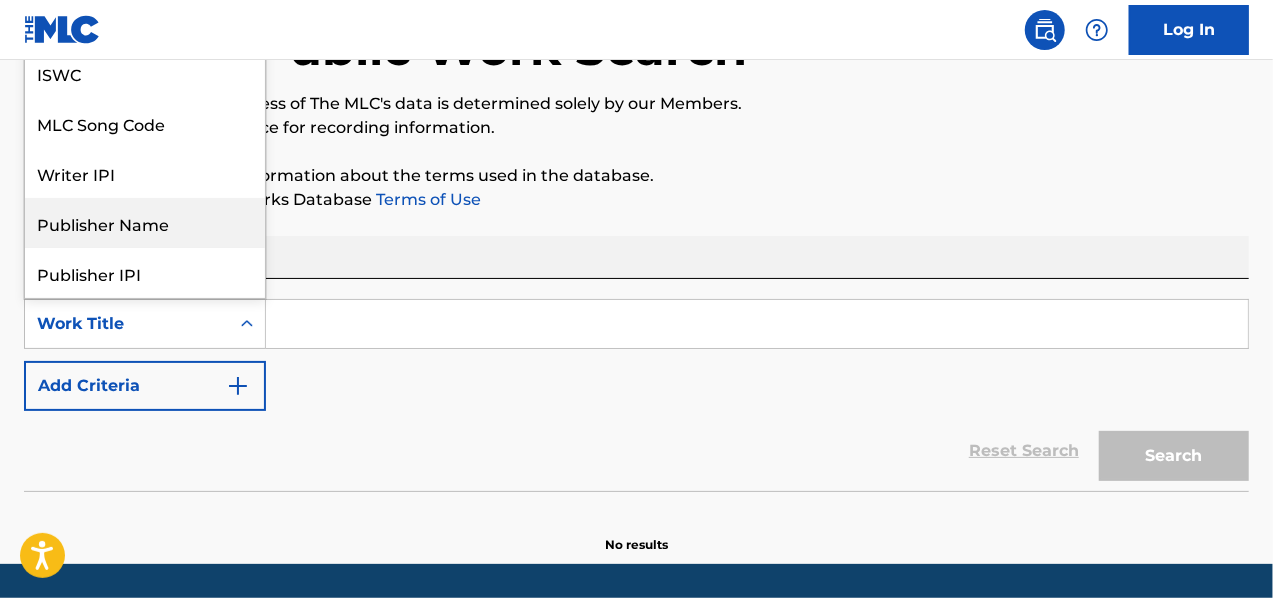 scroll, scrollTop: 0, scrollLeft: 0, axis: both 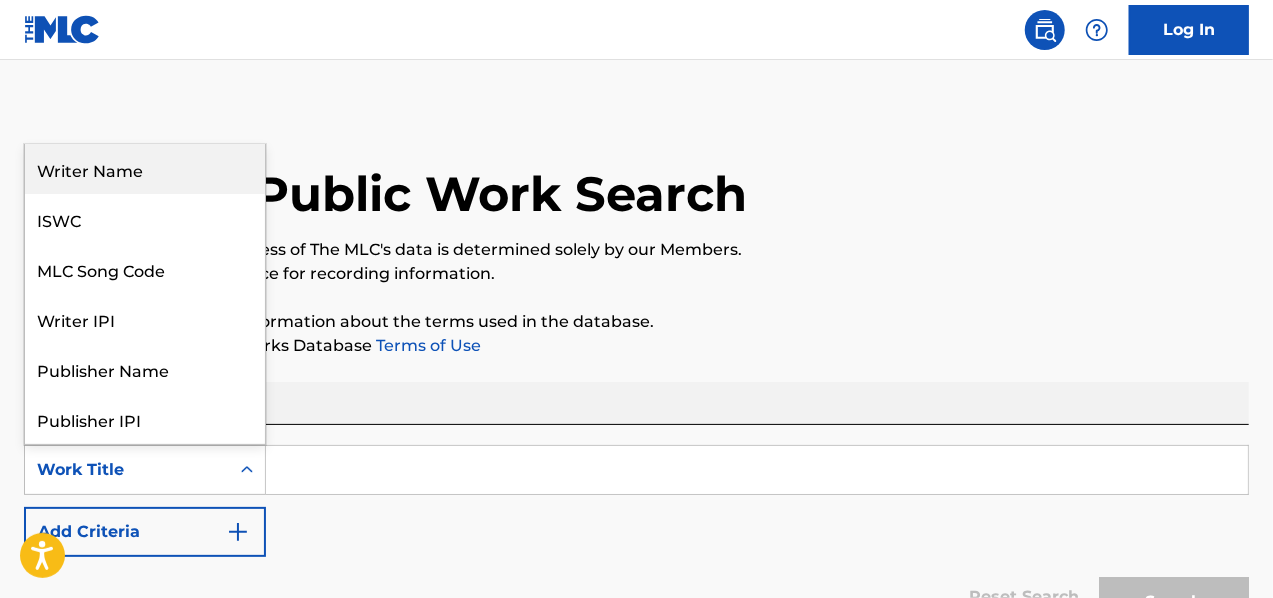 click on "Writer Name" at bounding box center (145, 169) 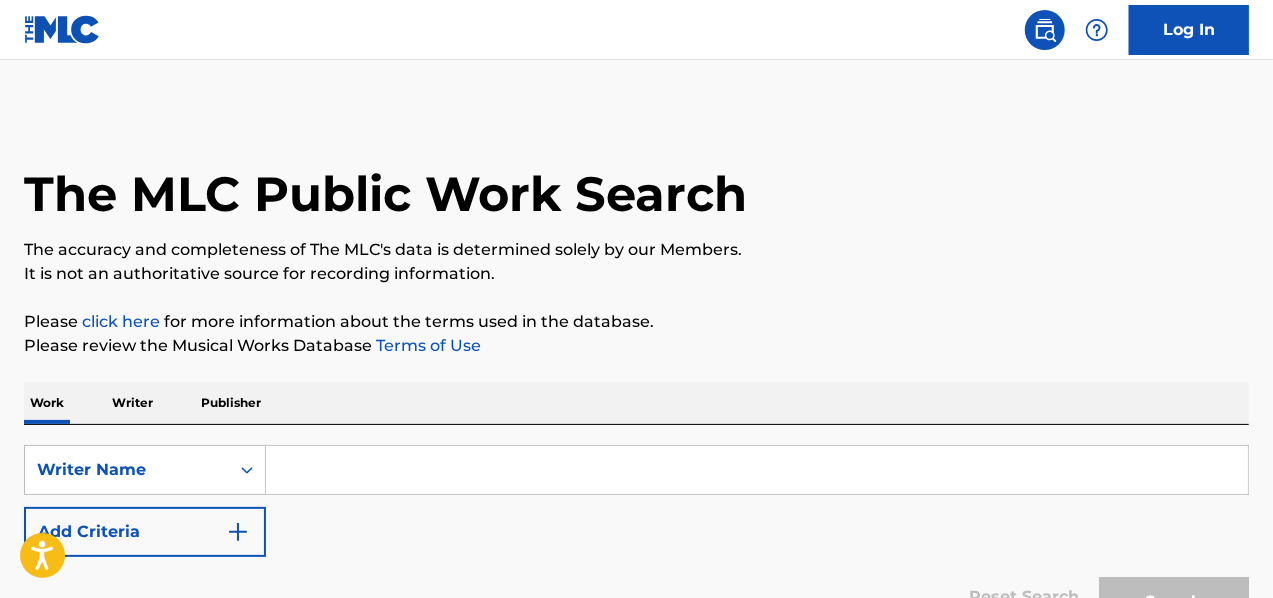 click at bounding box center (757, 470) 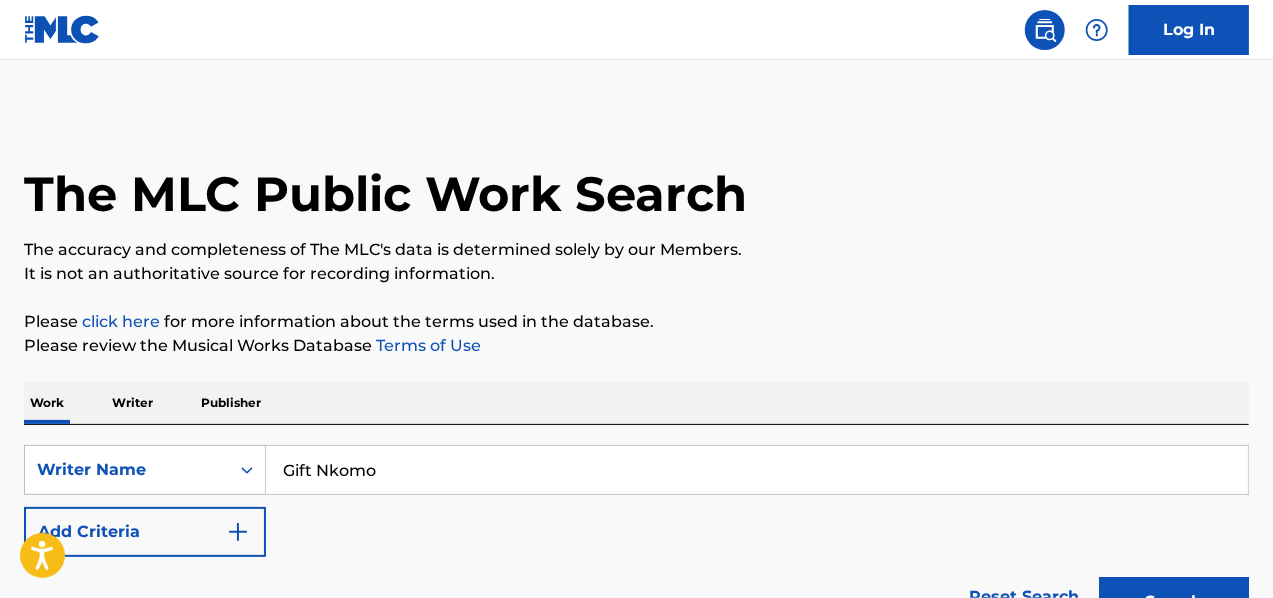 click on "Search" at bounding box center [1174, 602] 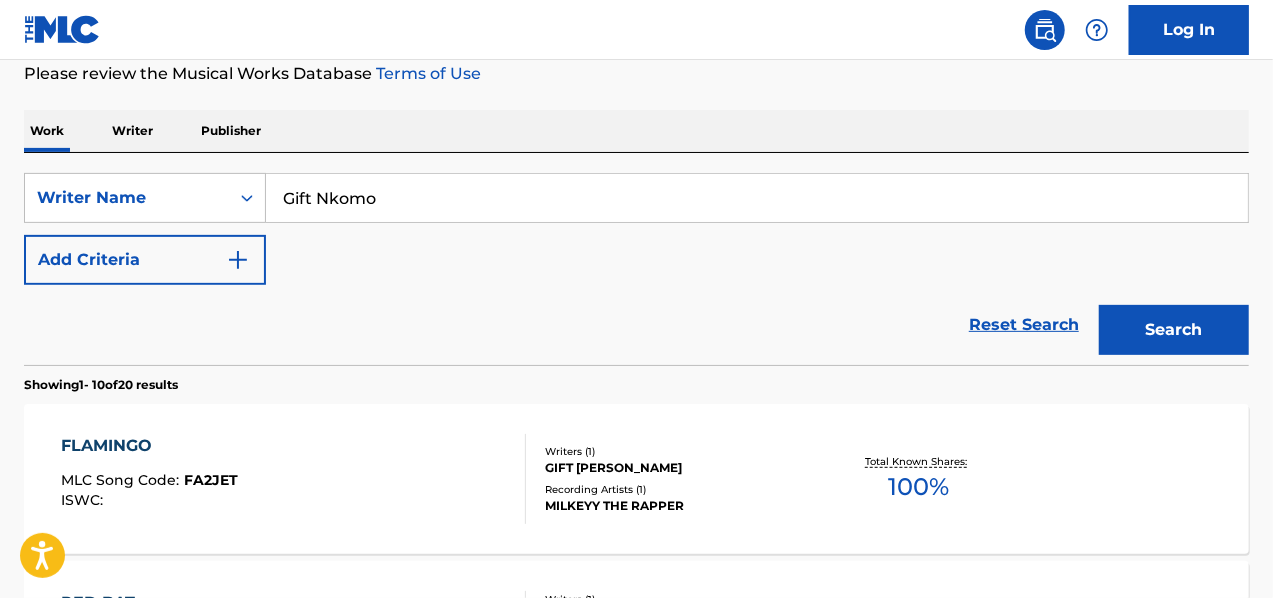 scroll, scrollTop: 512, scrollLeft: 0, axis: vertical 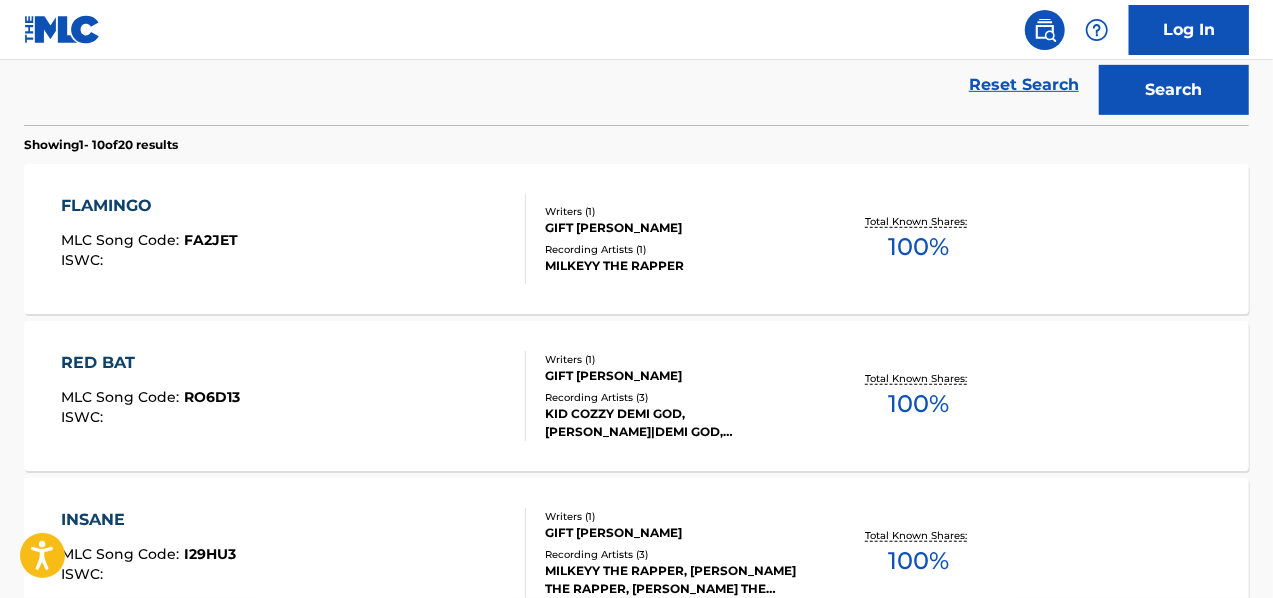 click on "FLAMINGO MLC Song Code : FA2JET ISWC : Writers ( 1 ) GIFT NKOMO Recording Artists ( 1 ) MILKEYY THE RAPPER Total Known Shares: 100 %" at bounding box center (636, 239) 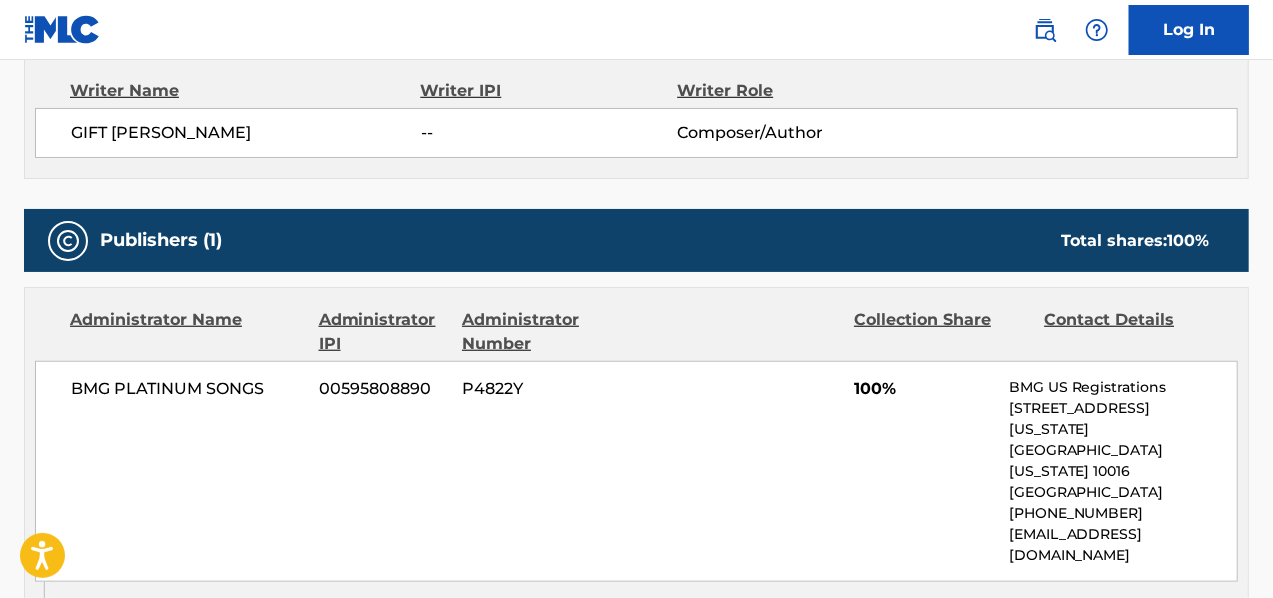 scroll, scrollTop: 766, scrollLeft: 0, axis: vertical 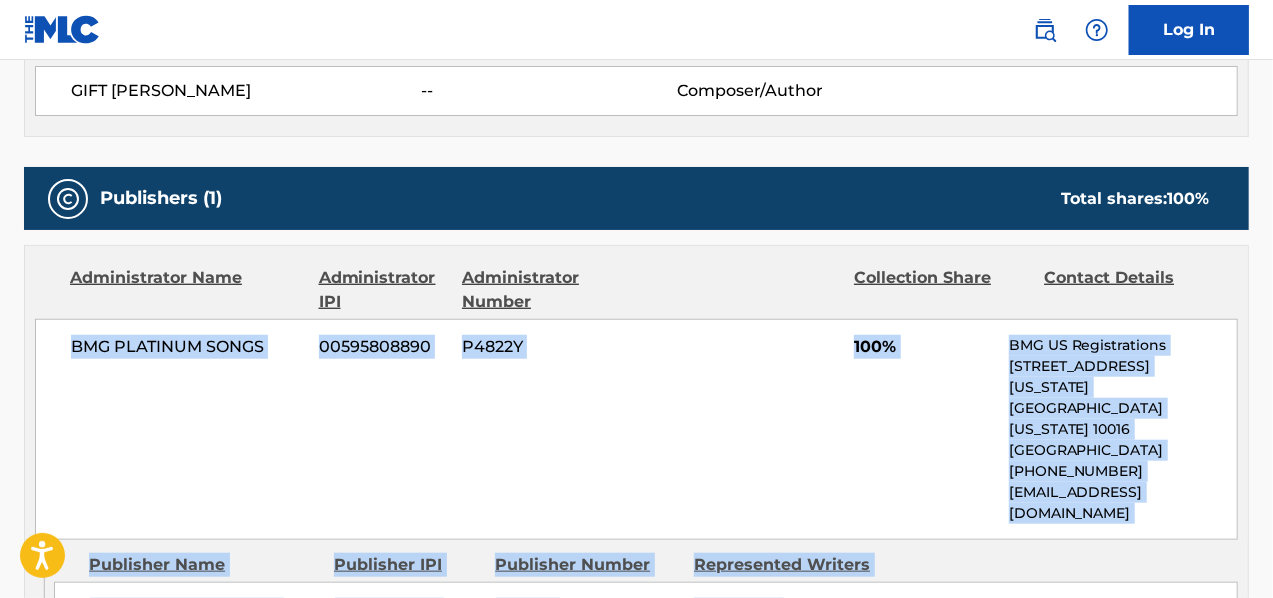 drag, startPoint x: 62, startPoint y: 341, endPoint x: 940, endPoint y: 519, distance: 895.8616 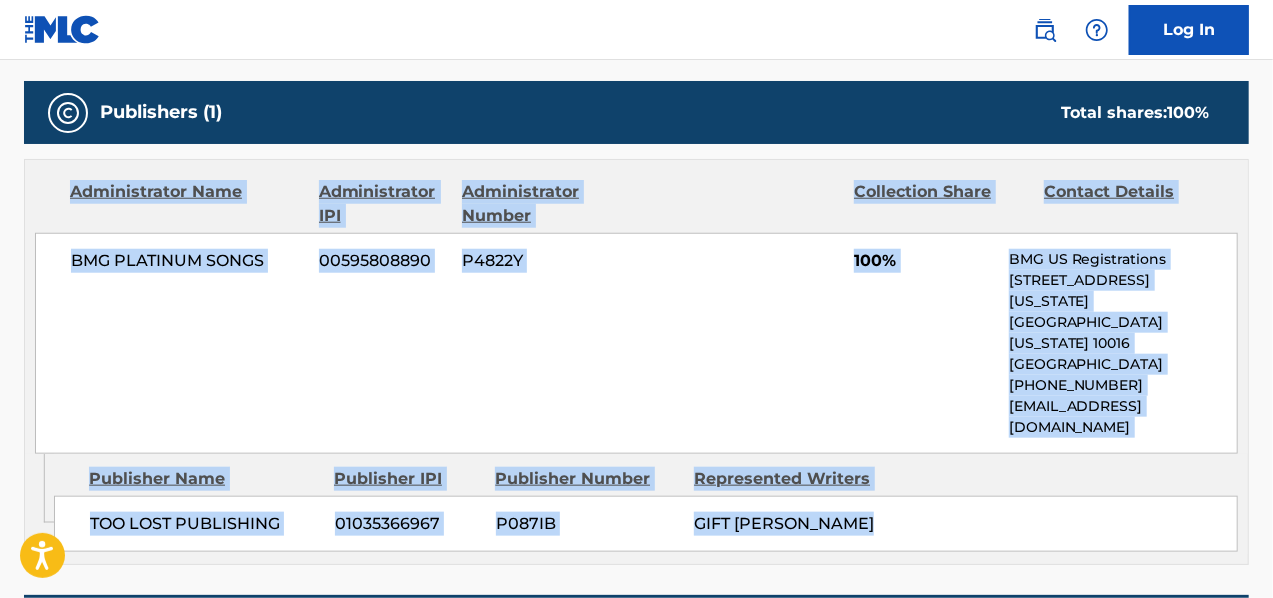 scroll, scrollTop: 860, scrollLeft: 0, axis: vertical 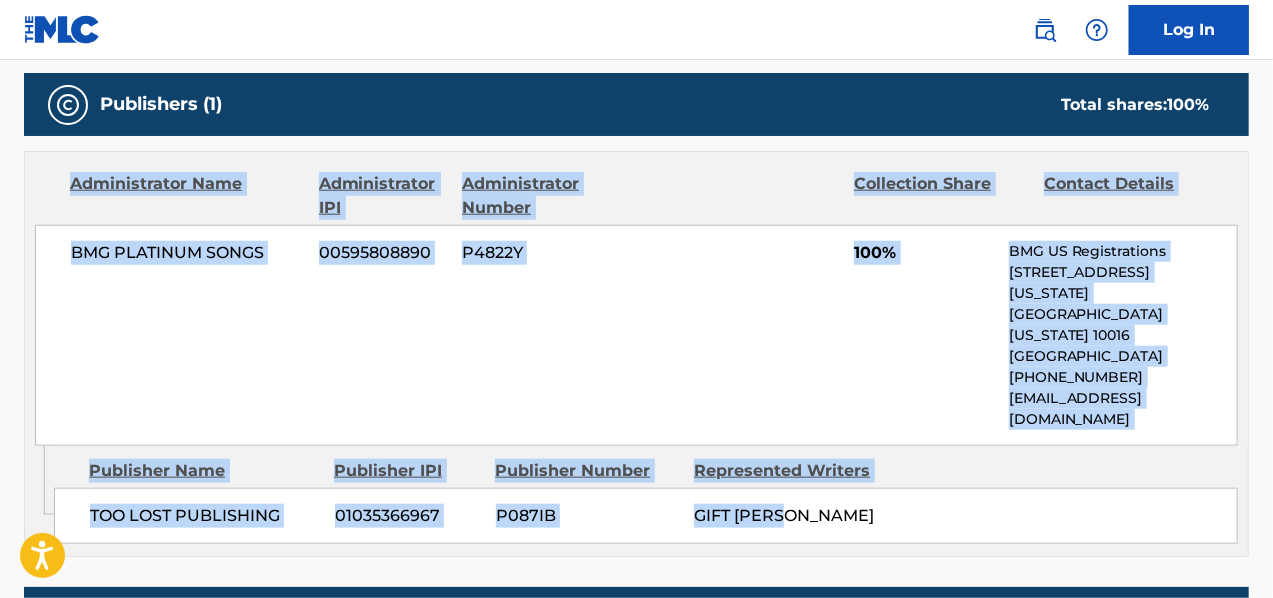 drag, startPoint x: 21, startPoint y: 279, endPoint x: 888, endPoint y: 434, distance: 880.7463 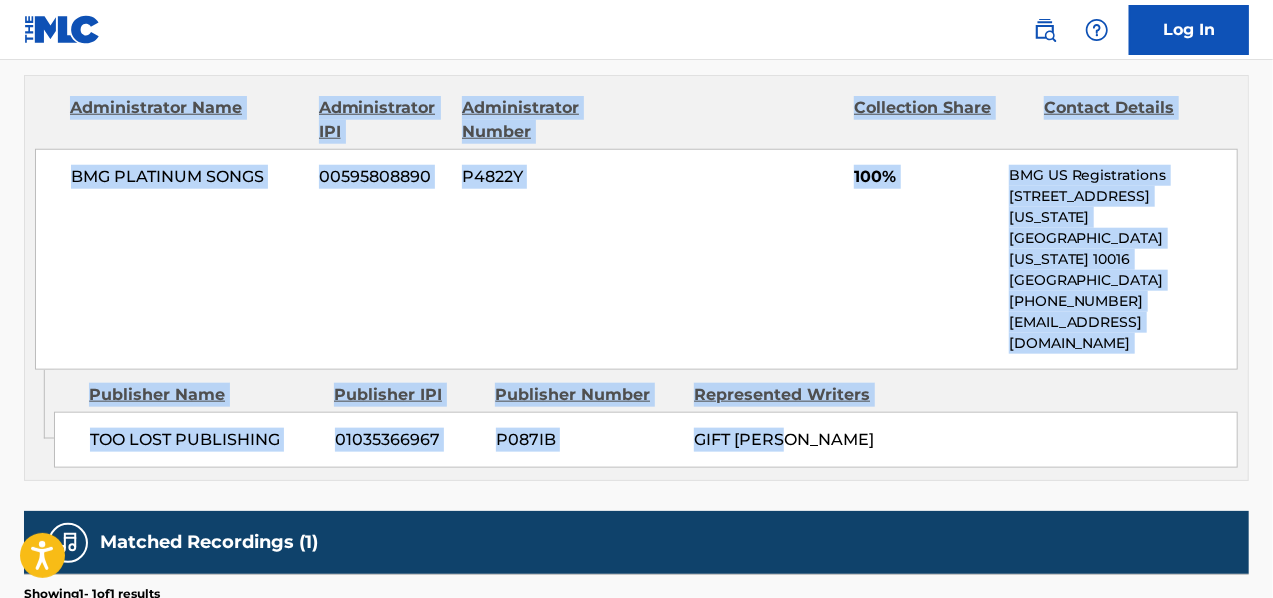 scroll, scrollTop: 940, scrollLeft: 0, axis: vertical 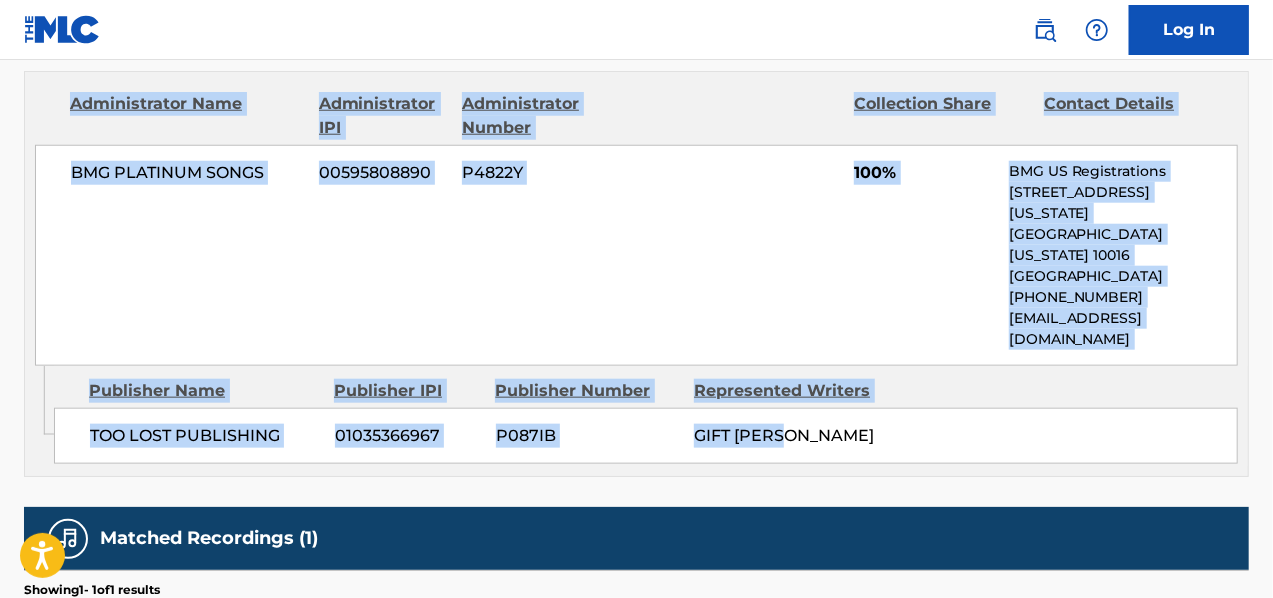 click on "BMG PLATINUM SONGS 00595808890 P4822Y 100% BMG US Registrations [STREET_ADDRESS][US_STATE][US_STATE] [PHONE_NUMBER] [EMAIL_ADDRESS][DOMAIN_NAME]" at bounding box center (636, 255) 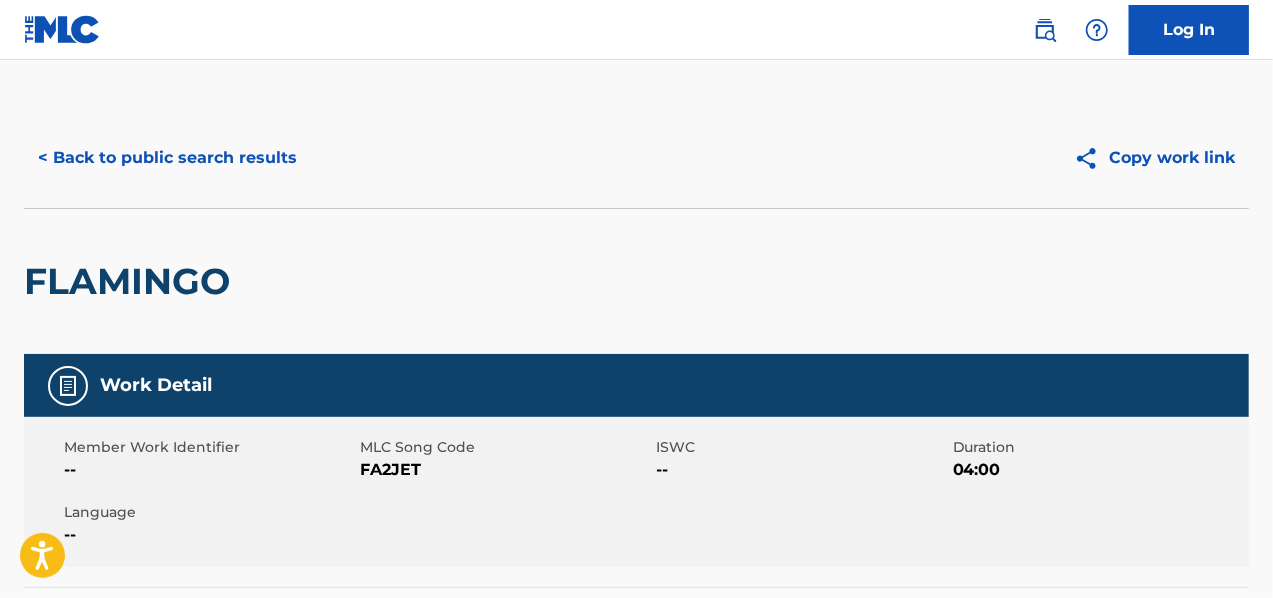 scroll, scrollTop: 0, scrollLeft: 0, axis: both 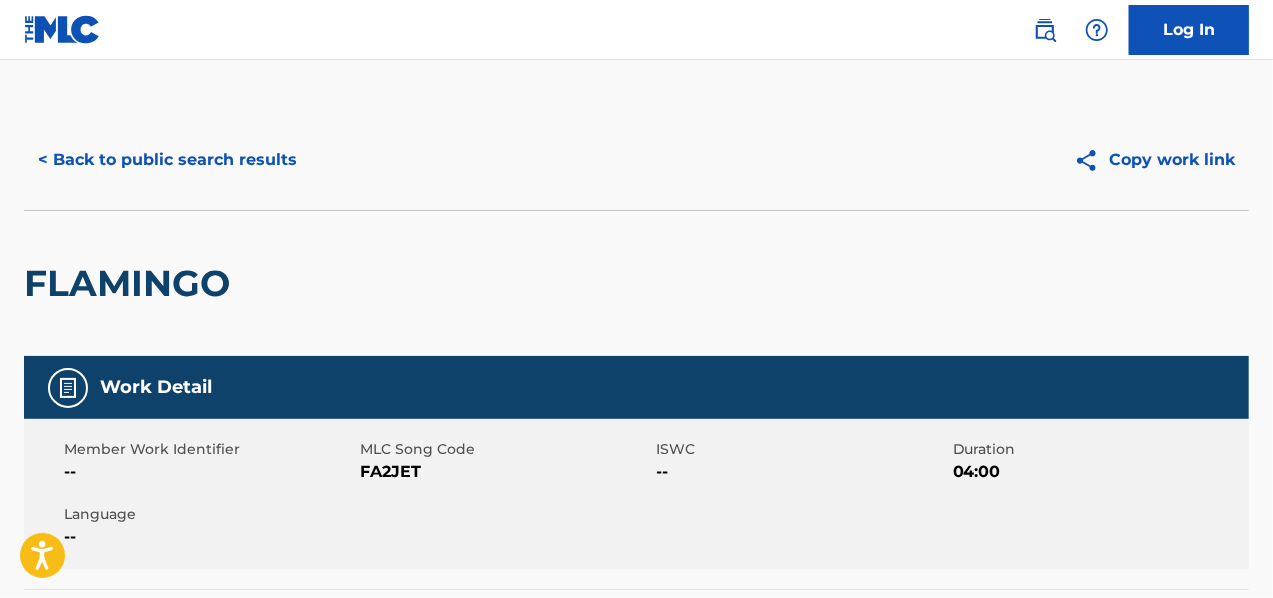 click at bounding box center [62, 29] 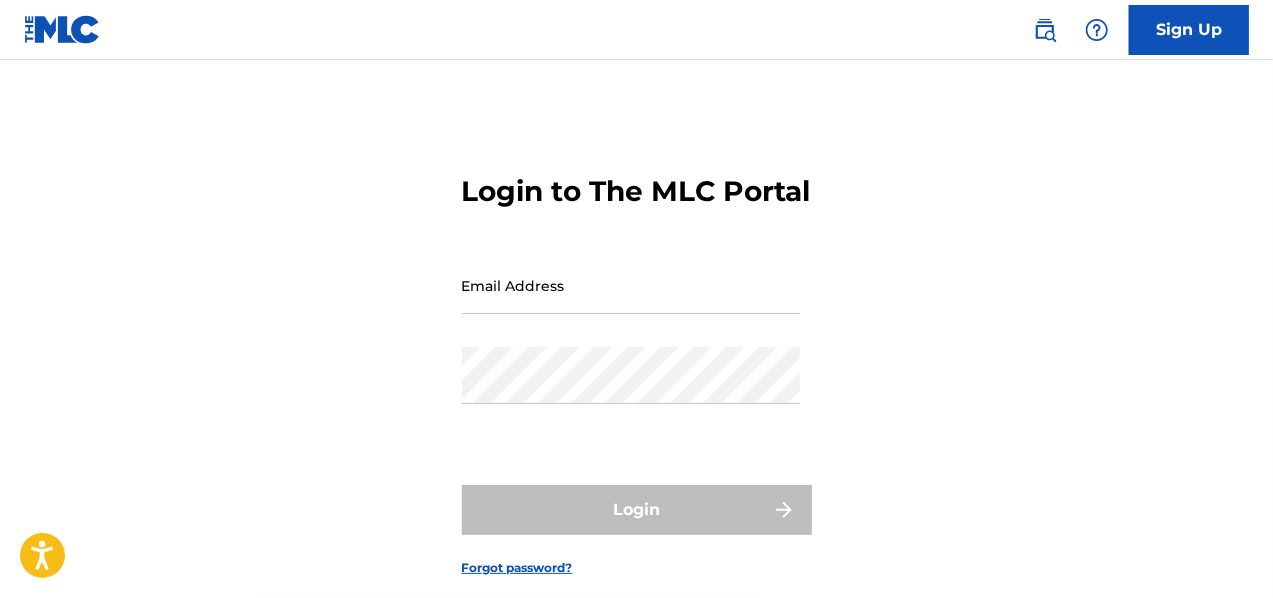 click on "Sign Up" at bounding box center (1189, 30) 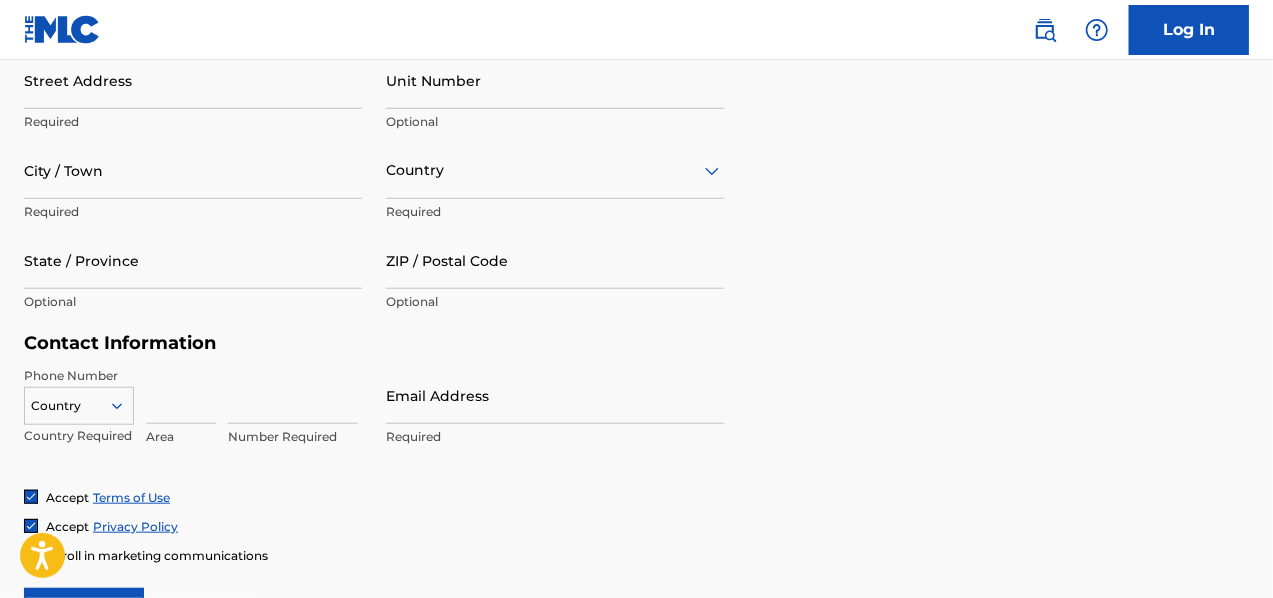 scroll, scrollTop: 600, scrollLeft: 0, axis: vertical 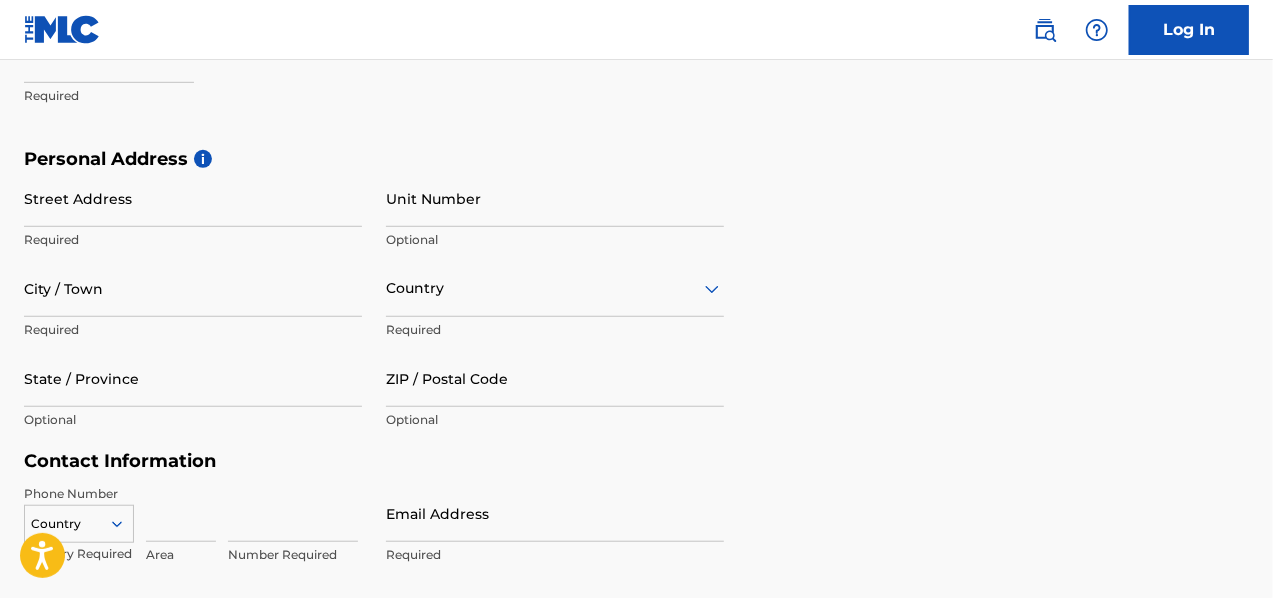 click on "Country" at bounding box center (555, 288) 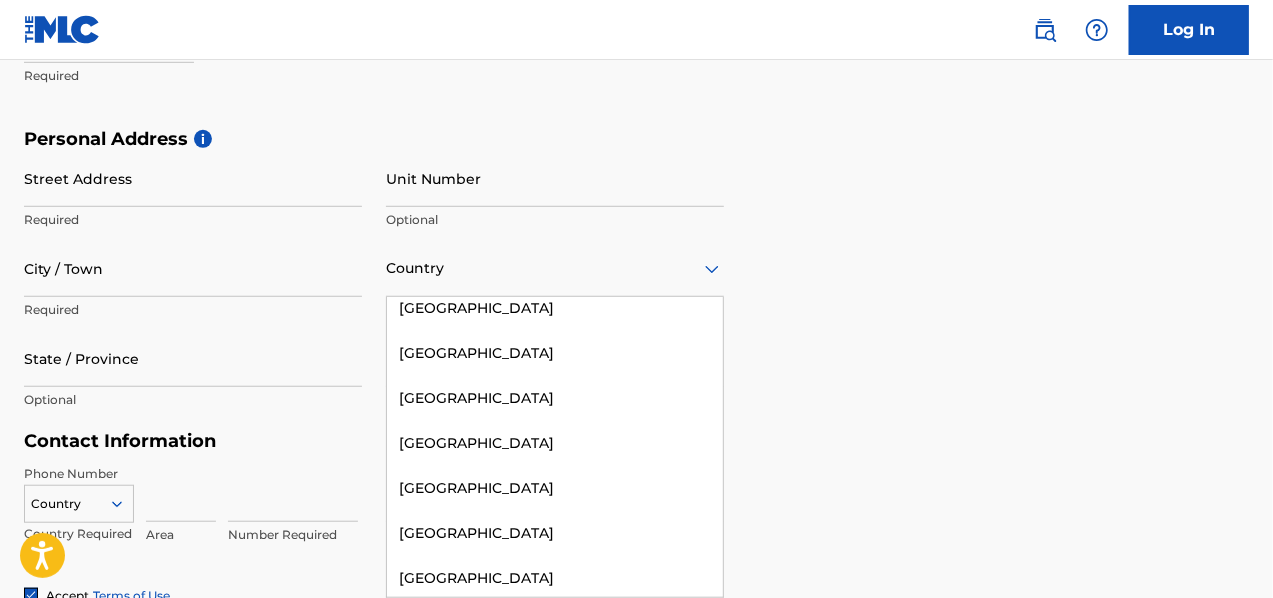 scroll, scrollTop: 8202, scrollLeft: 0, axis: vertical 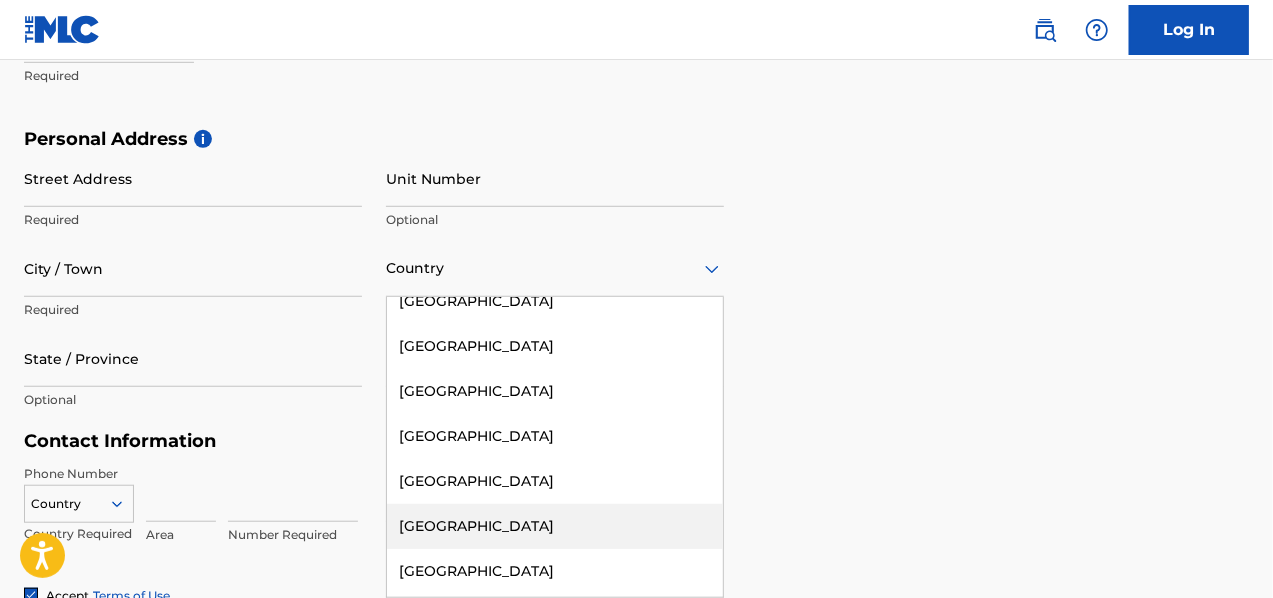 click on "[GEOGRAPHIC_DATA]" at bounding box center (555, 526) 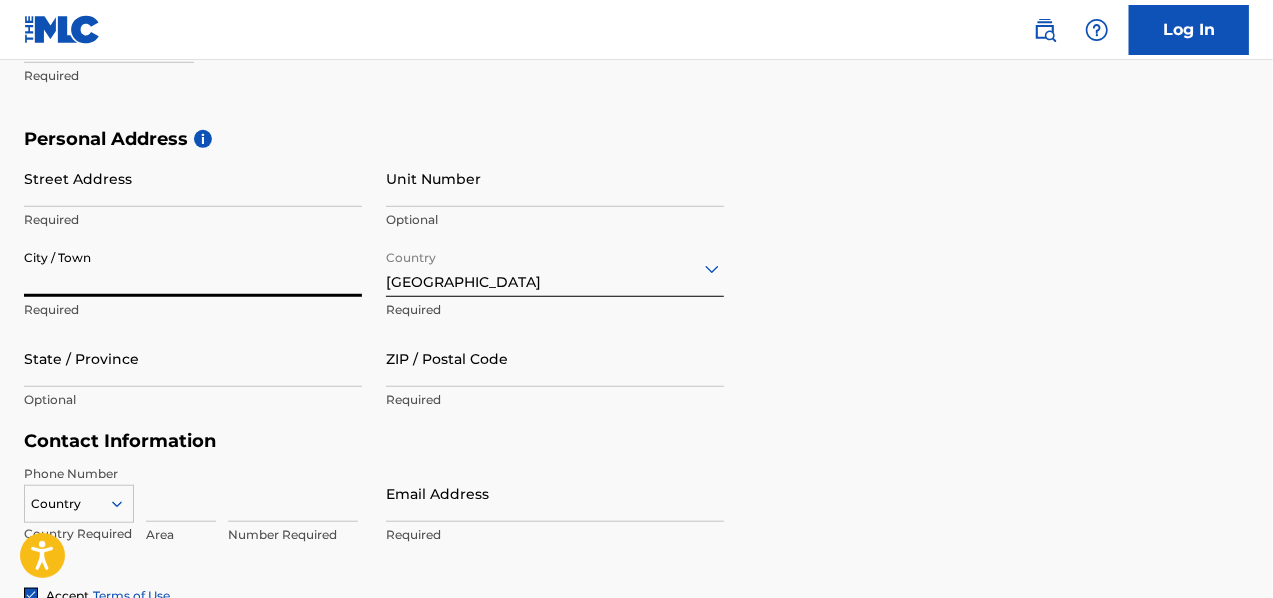 click on "City / Town" at bounding box center [193, 268] 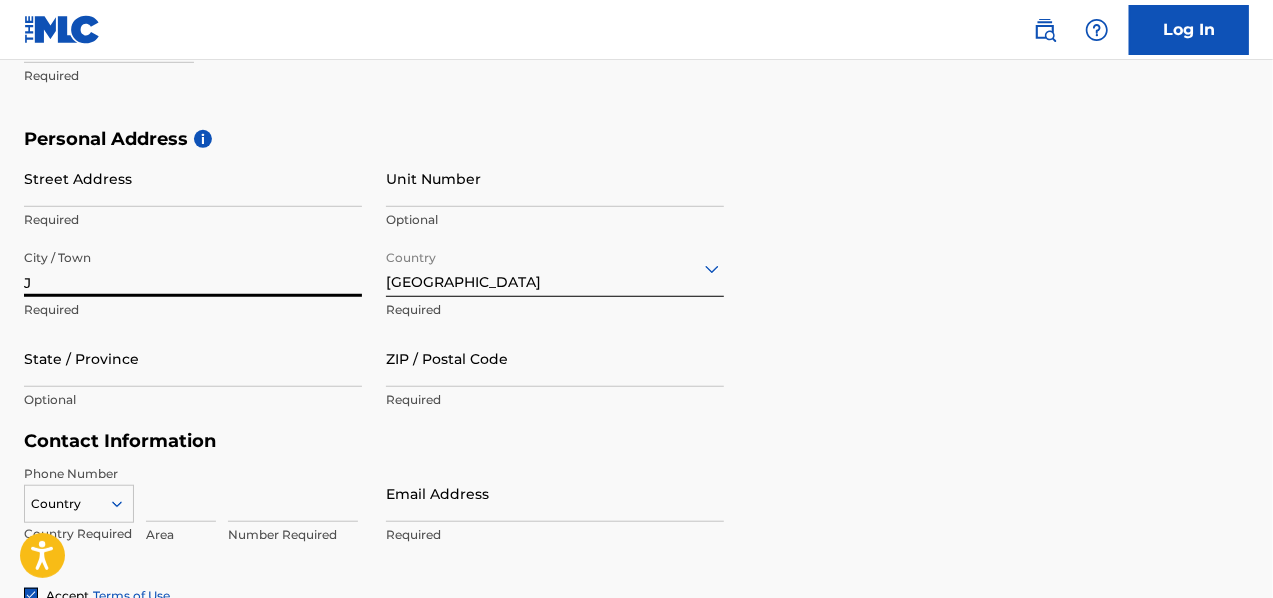 type on "[GEOGRAPHIC_DATA], [GEOGRAPHIC_DATA]" 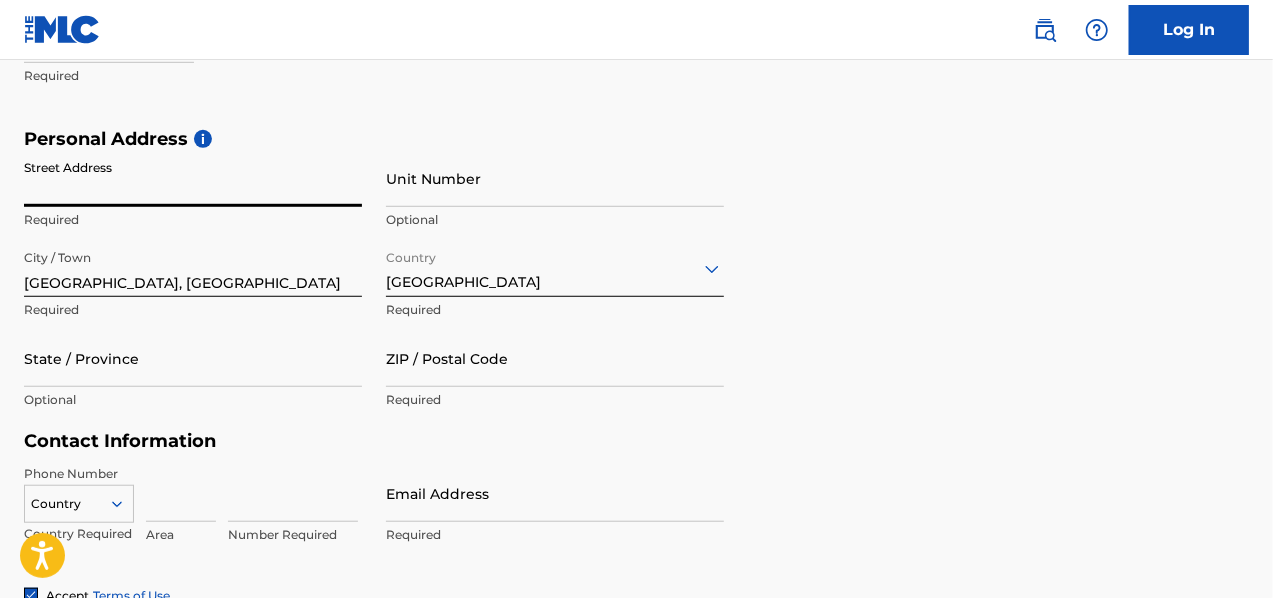 click on "Street Address" at bounding box center [193, 178] 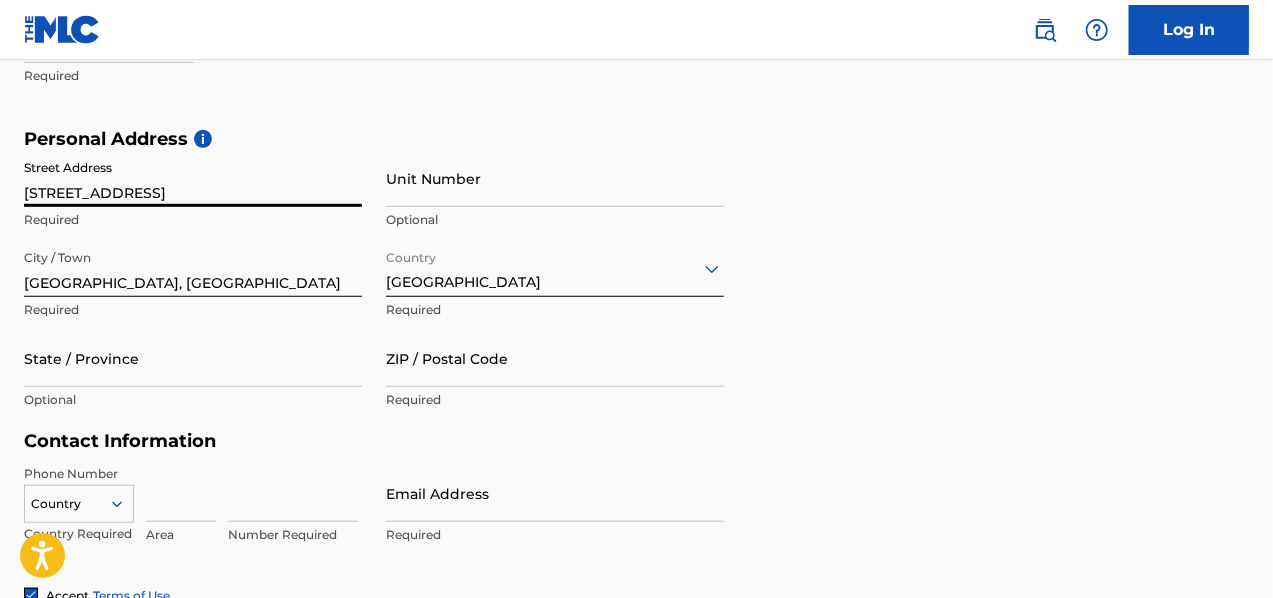 type on "[GEOGRAPHIC_DATA]" 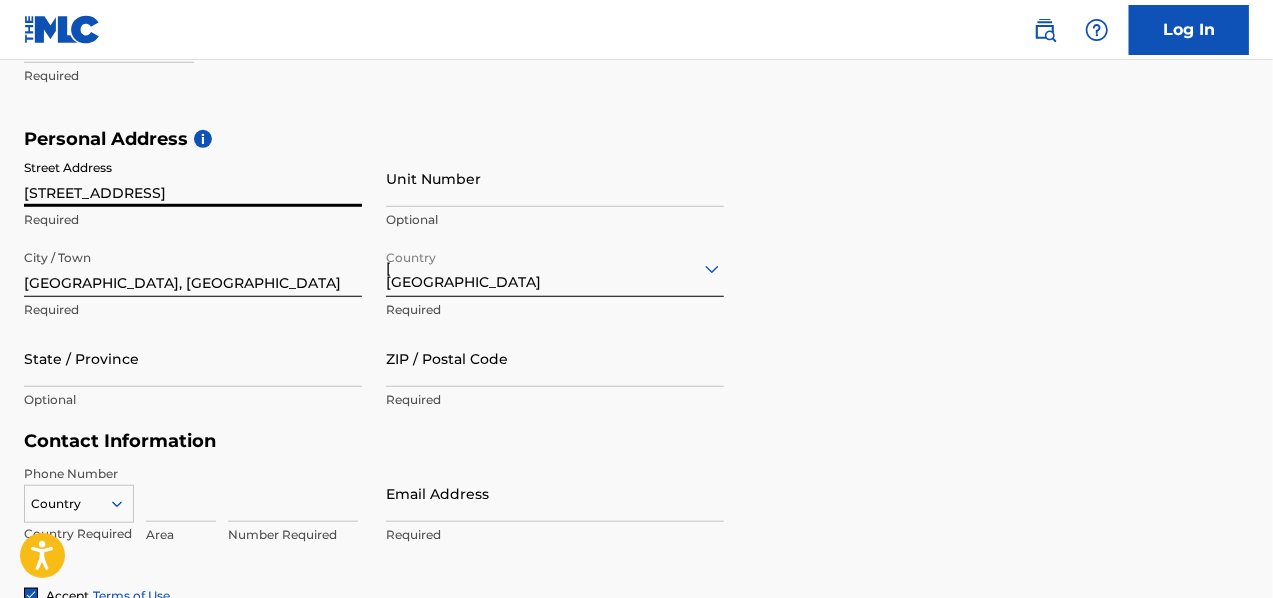 type on "1401" 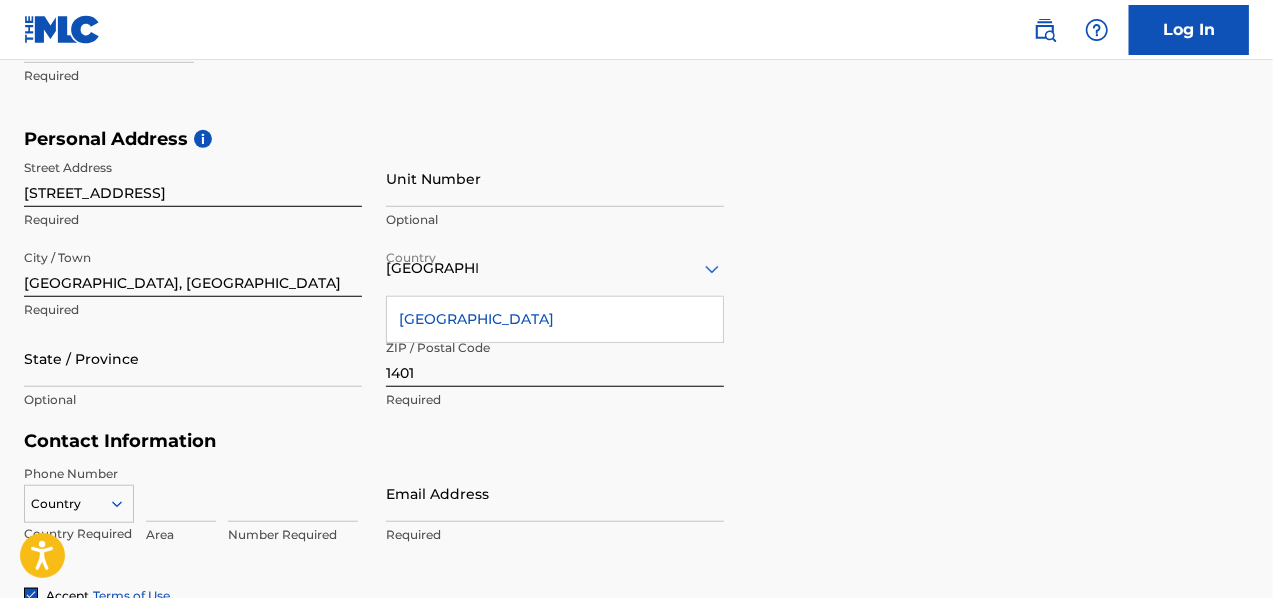 click on "[GEOGRAPHIC_DATA]" at bounding box center (555, 319) 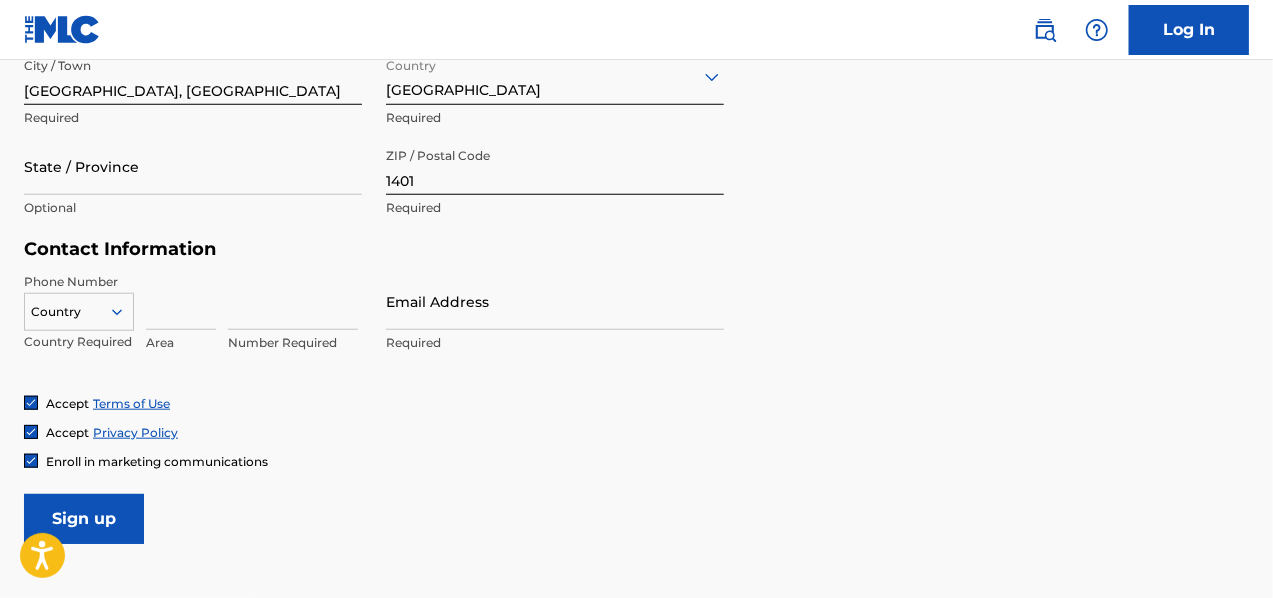 scroll, scrollTop: 813, scrollLeft: 0, axis: vertical 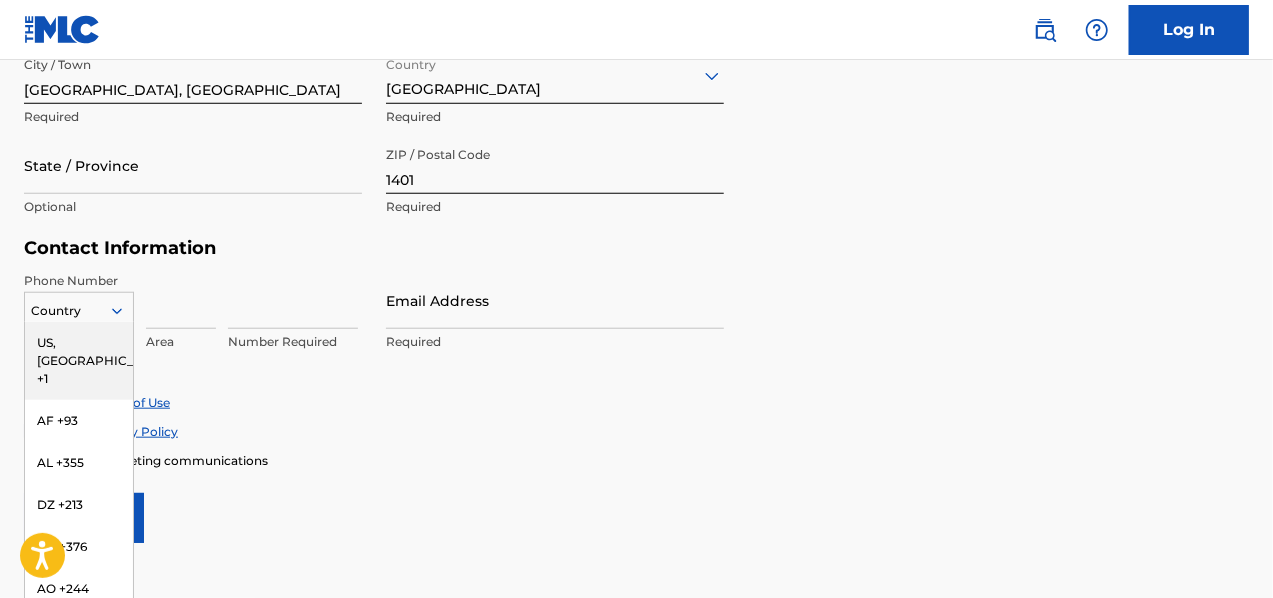 click on "216 results available. Use Up and Down to choose options, press Enter to select the currently focused option, press Escape to exit the menu, press Tab to select the option and exit the menu. Country [GEOGRAPHIC_DATA], [GEOGRAPHIC_DATA] +1 AF +93 AL +355 DZ +213 AD +376 AO +244 AI +1264 AG +1268 AR +54 AM +374 AW +297 AU +61 AT +43 AZ +994 BS +1242 BH +973 BD +880 BB +1246 BY +375 BE +32 BZ +501 BJ +229 BM +1441 BT +975 BO +591 BA +387 BW +267 BR +55 BN +673 BG +359 BF +226 BI +257 KH +855 CM +237 CV +238 KY +1345 CF +236 TD +235 CL +56 CN +86 CO +57 KM +269 CG, CD +242 CK +682 CR +506 CI +225 HR +385 CU +53 CY +357 CZ +420 DK +45 DJ +253 DM +1767 DO +1809 EC +593 EG +20 SV +503 GQ +240 ER +291 EE +372 ET +251 FK +500 FO +298 FJ +679 FI +358 FR +33 GF +594 PF +689 GA +241 GM +220 GE +995 DE +49 GH +233 GI +350 GR +30 GL +299 GD +1473 GP +590 GT +502 GN +224 GW +245 GY +592 HT +509 VA, IT +39 HN +504 HK +852 HU +36 IS +354 IN +91 ID +62 IR +98 IQ +964 IE +353 IL +972 JM +1876 JP +81 JO +962 KZ +7 KE +254 KI +686 KP +850 KR +82 KW +965" at bounding box center [79, 307] 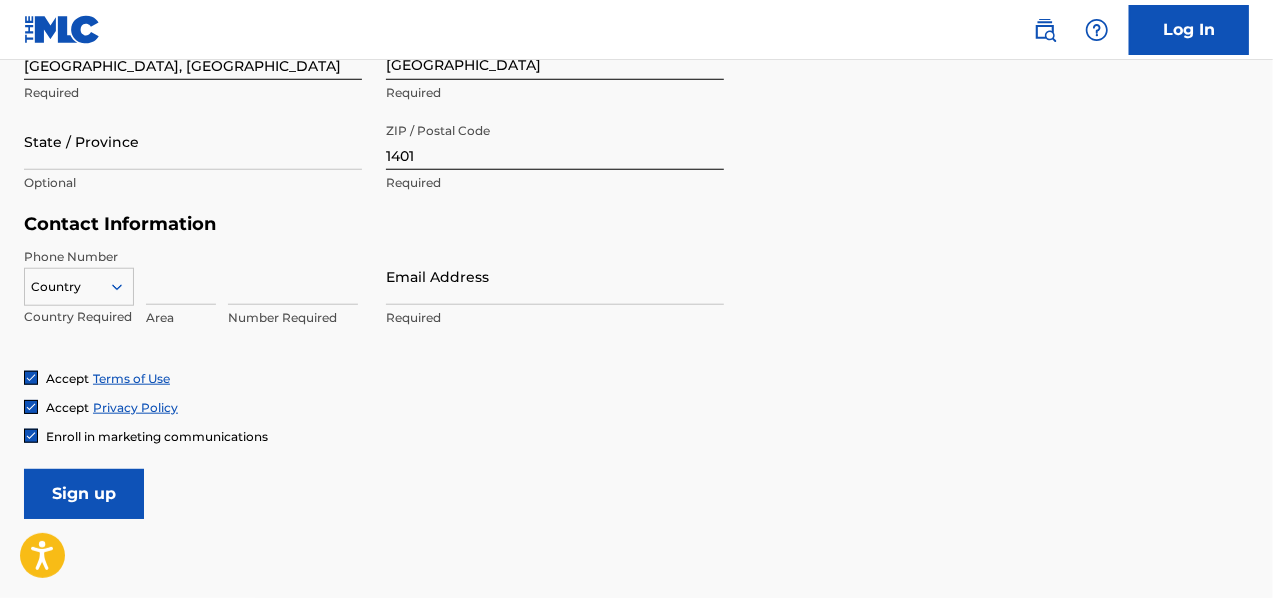click at bounding box center [181, 276] 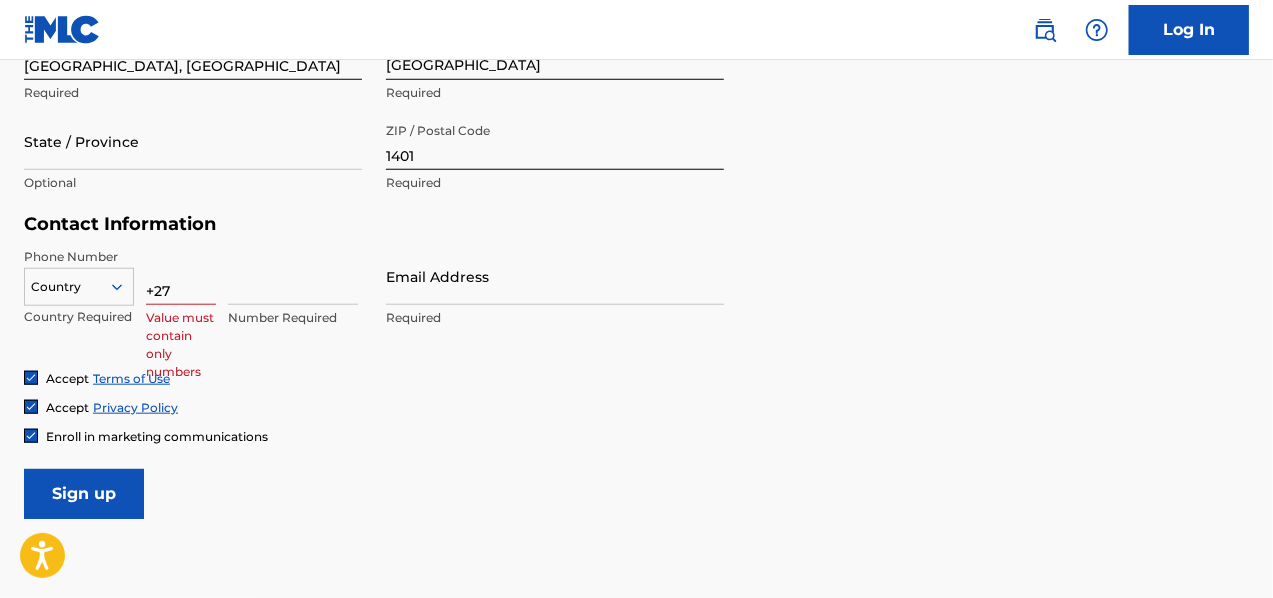 click at bounding box center [293, 276] 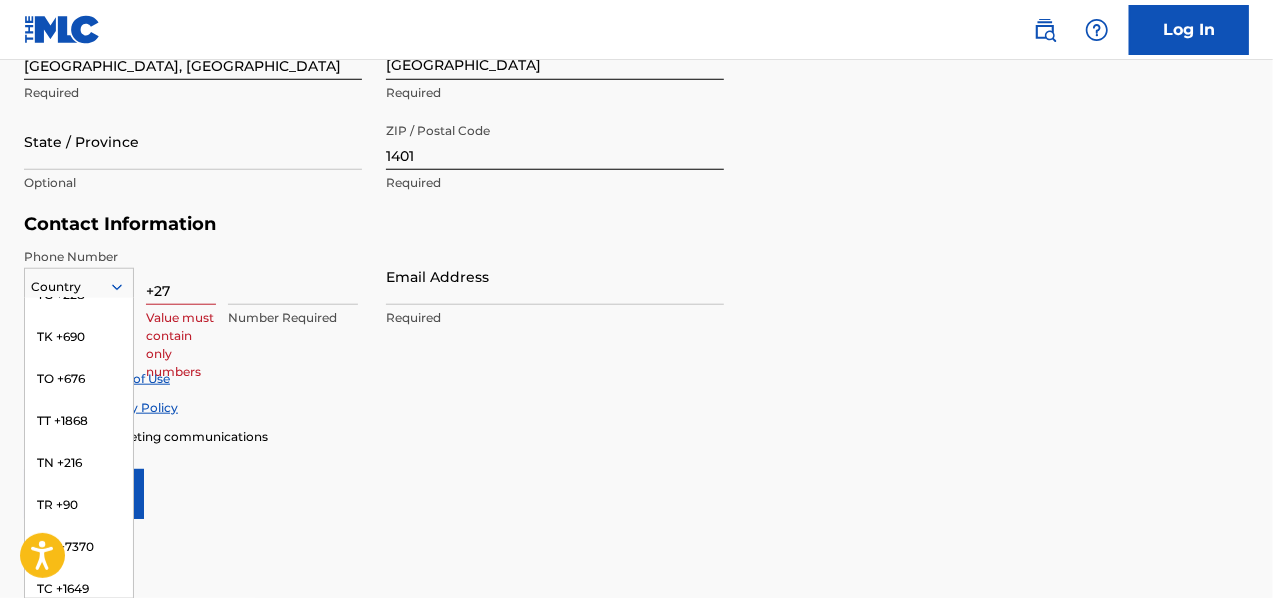 scroll, scrollTop: 8826, scrollLeft: 0, axis: vertical 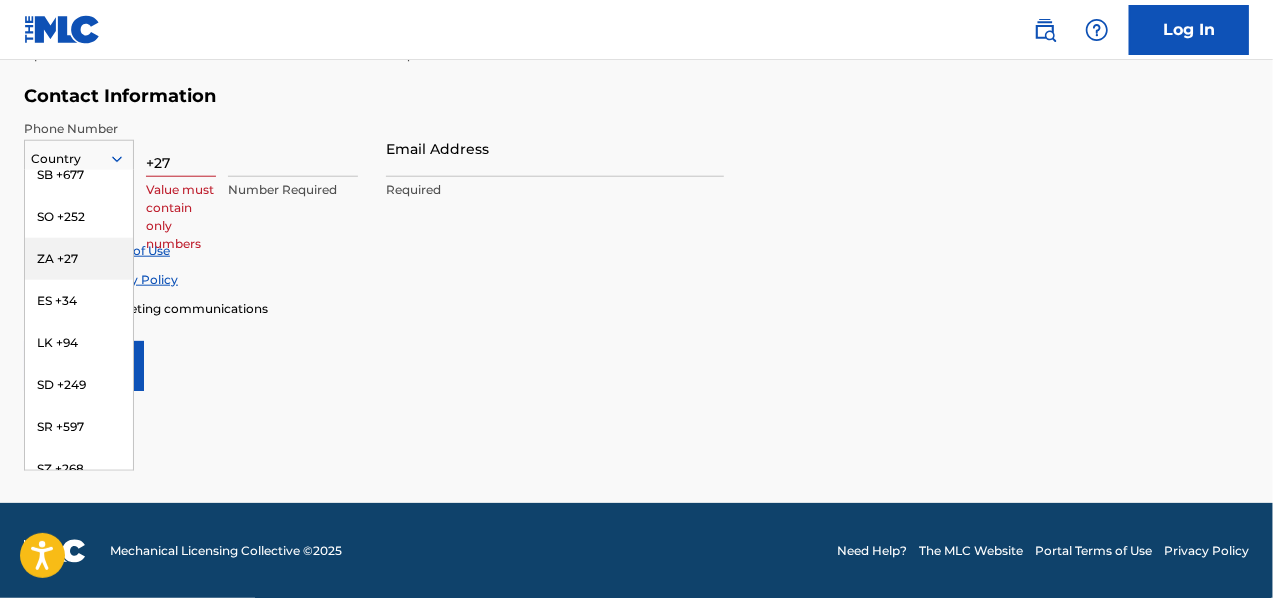 click on "ZA +27" at bounding box center (79, 259) 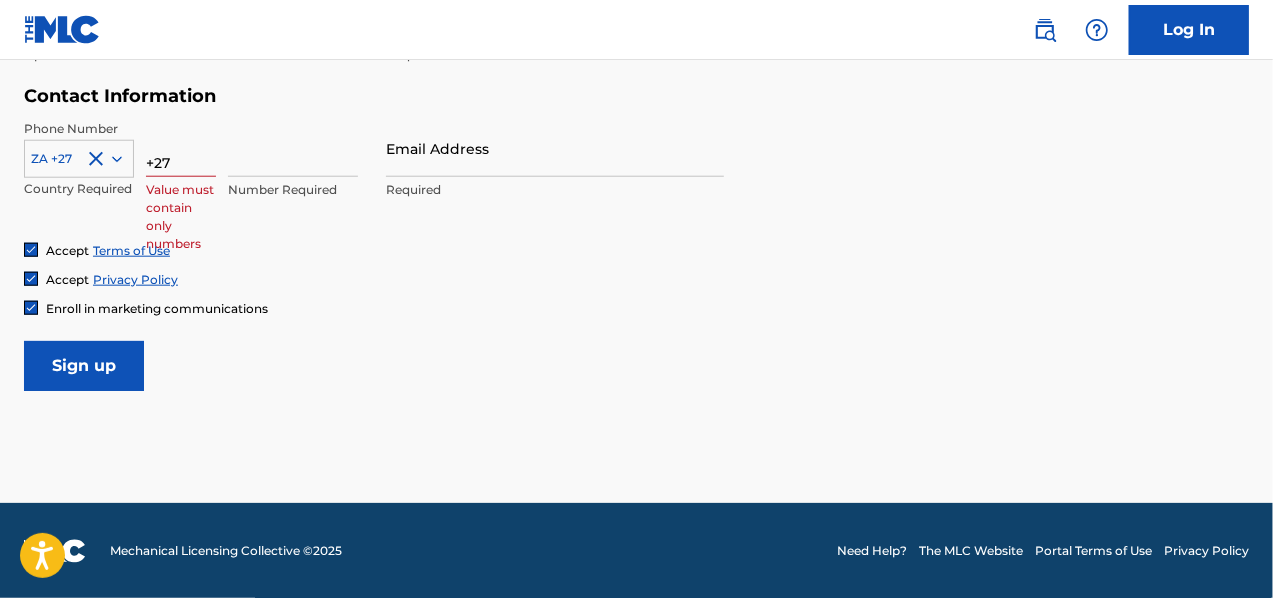 click at bounding box center (293, 148) 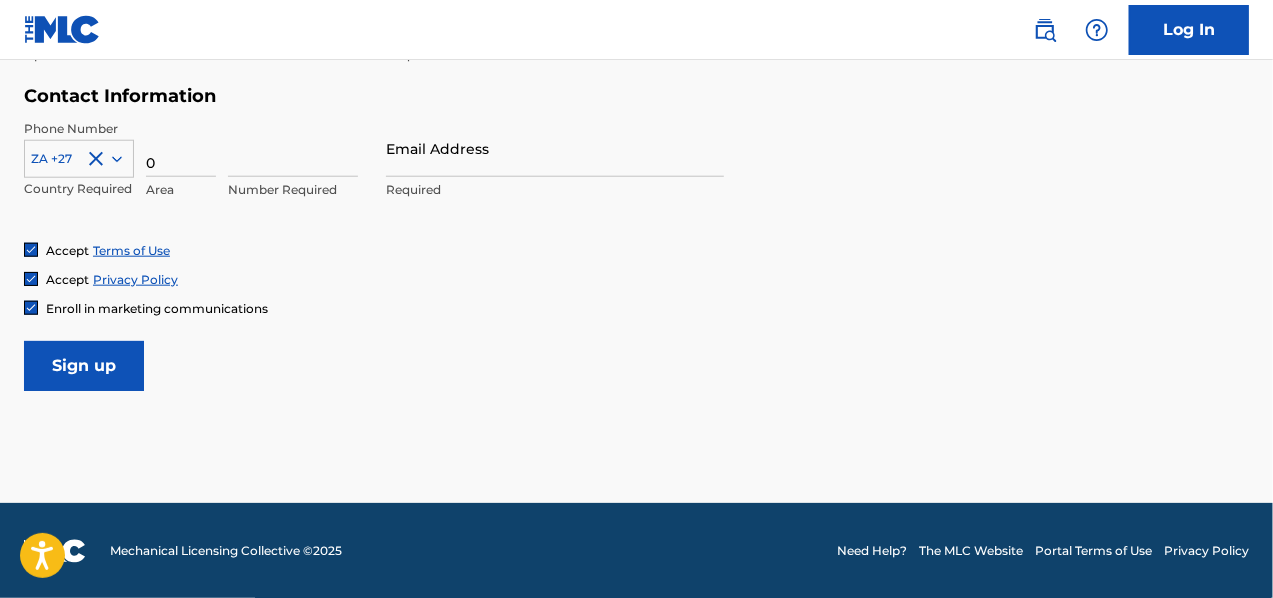 type on "0" 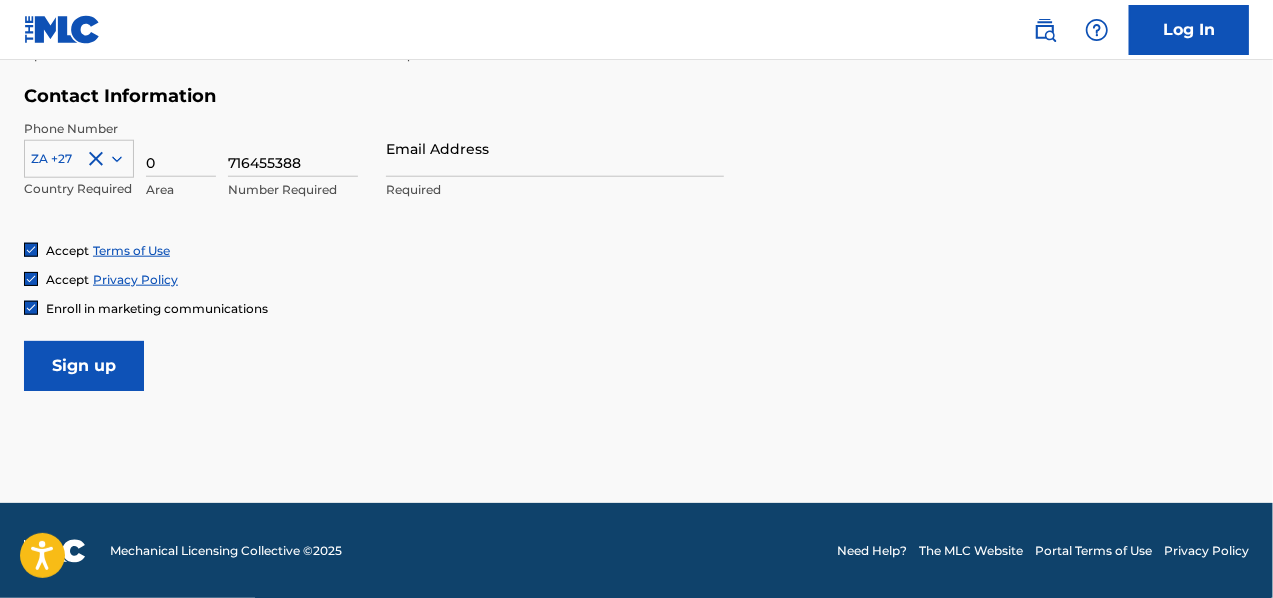 type on "716455388" 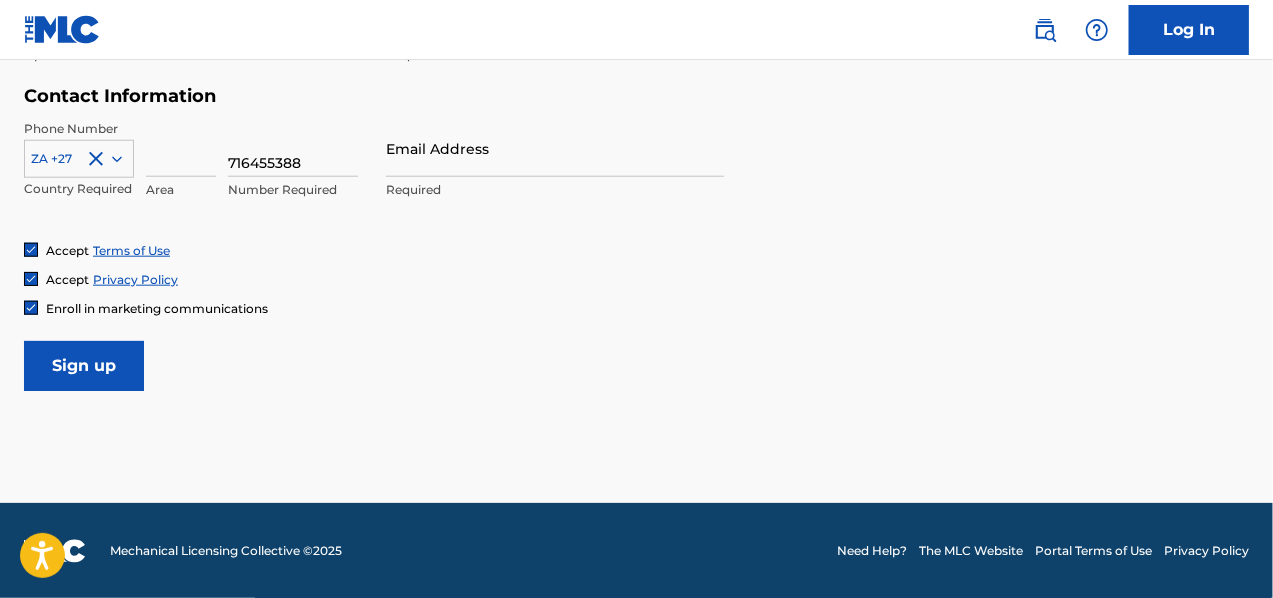 type 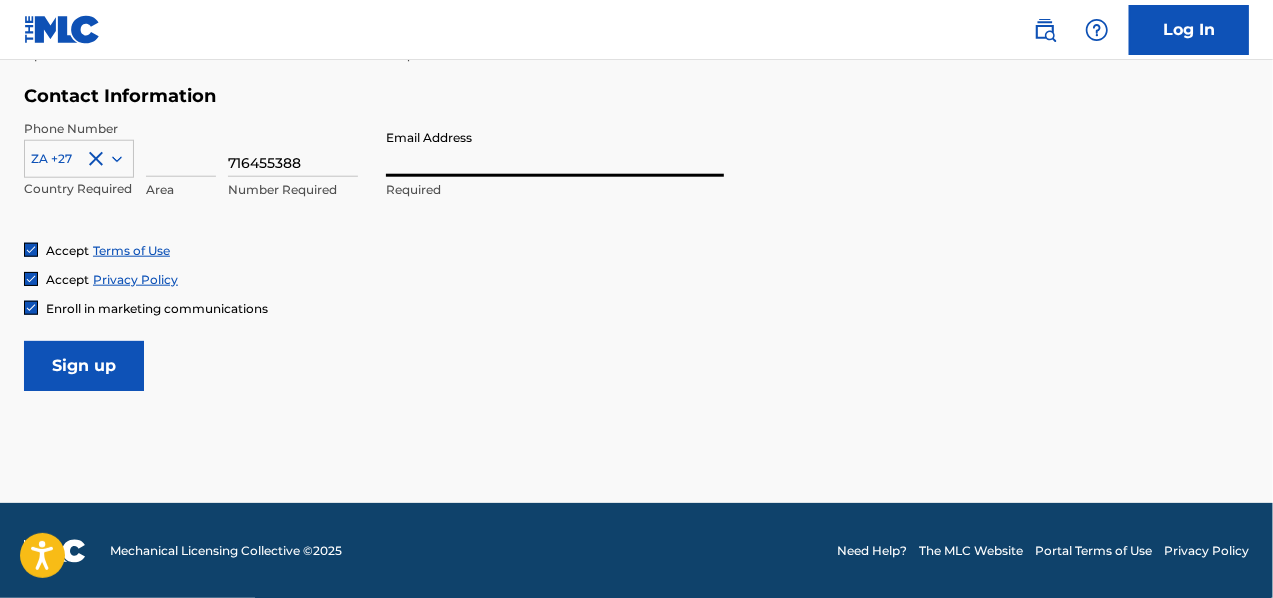 type on "[EMAIL_ADDRESS][DOMAIN_NAME]" 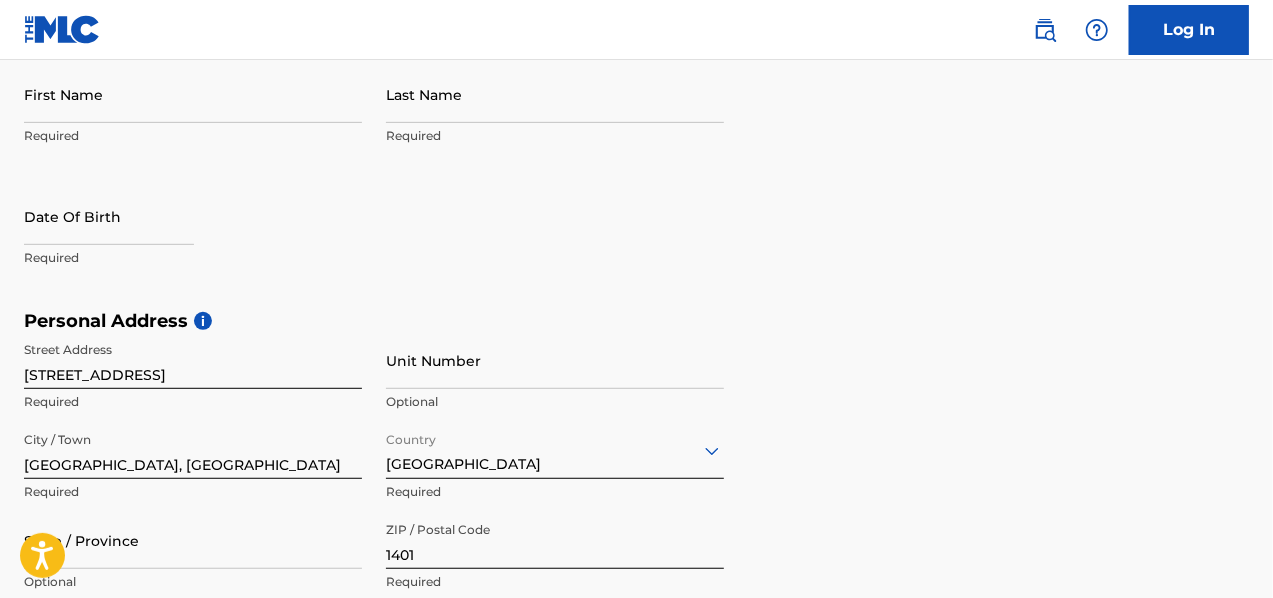 scroll, scrollTop: 425, scrollLeft: 0, axis: vertical 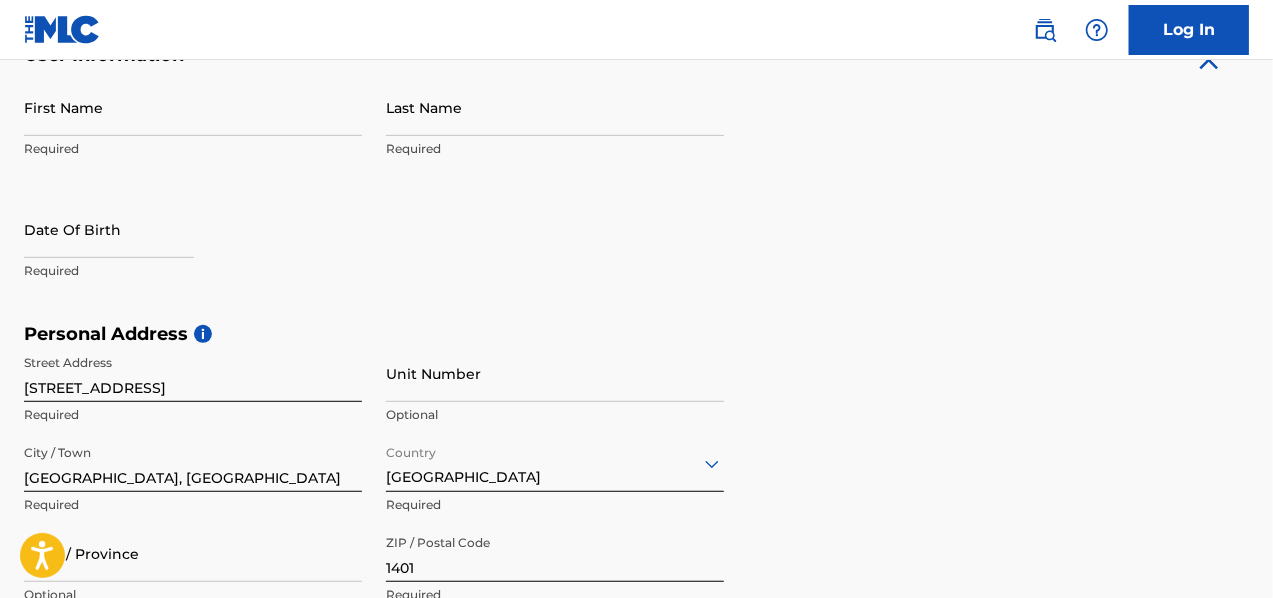 click at bounding box center (109, 229) 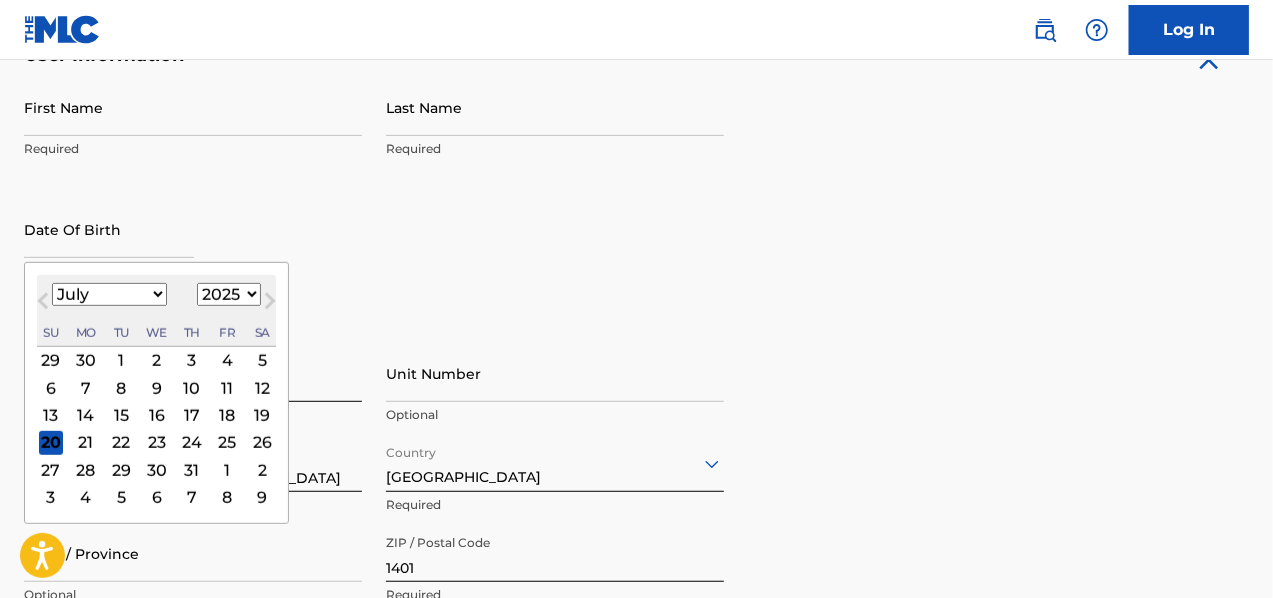 click on "January February March April May June July August September October November December" at bounding box center (109, 295) 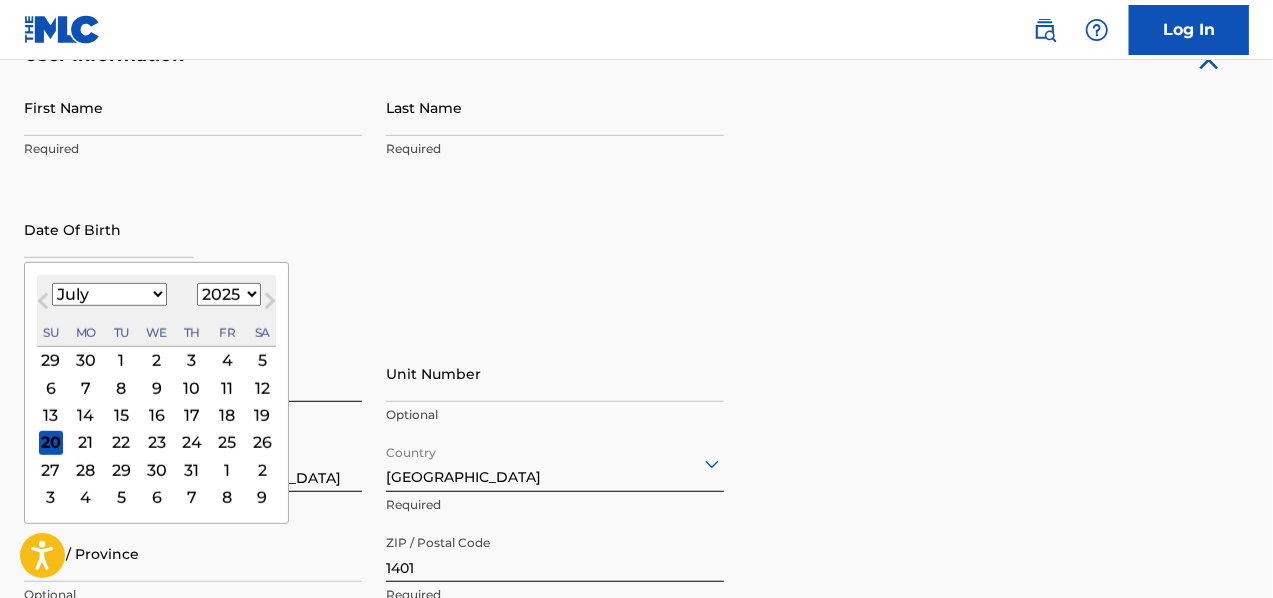 select on "10" 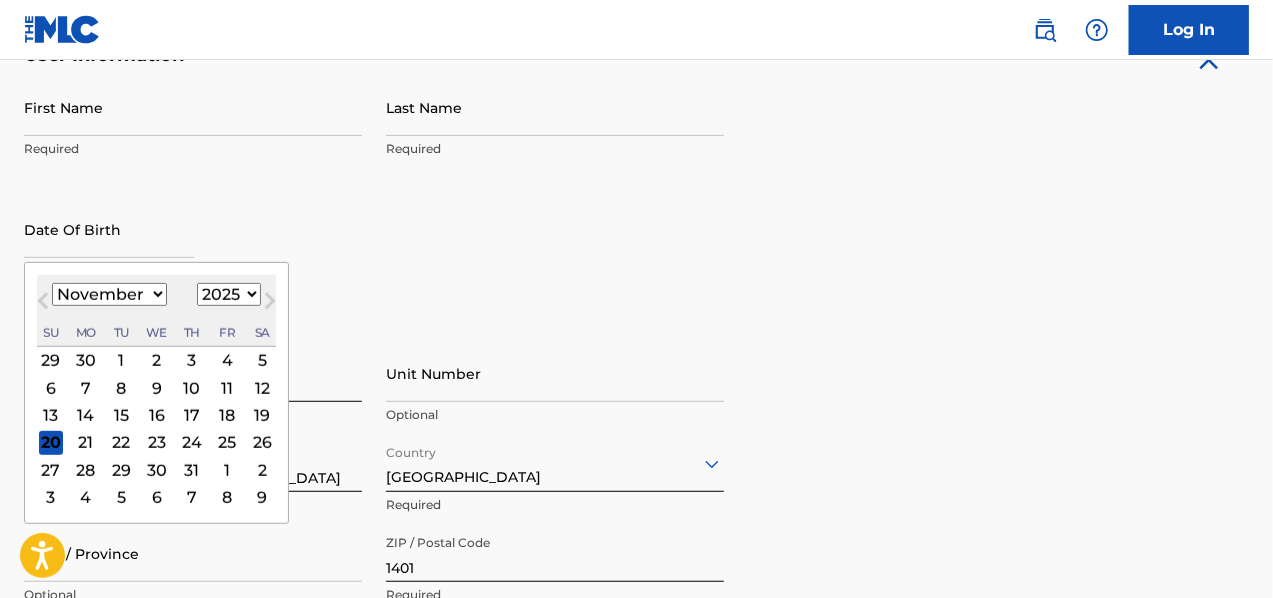 click on "January February March April May June July August September October November December" at bounding box center (109, 294) 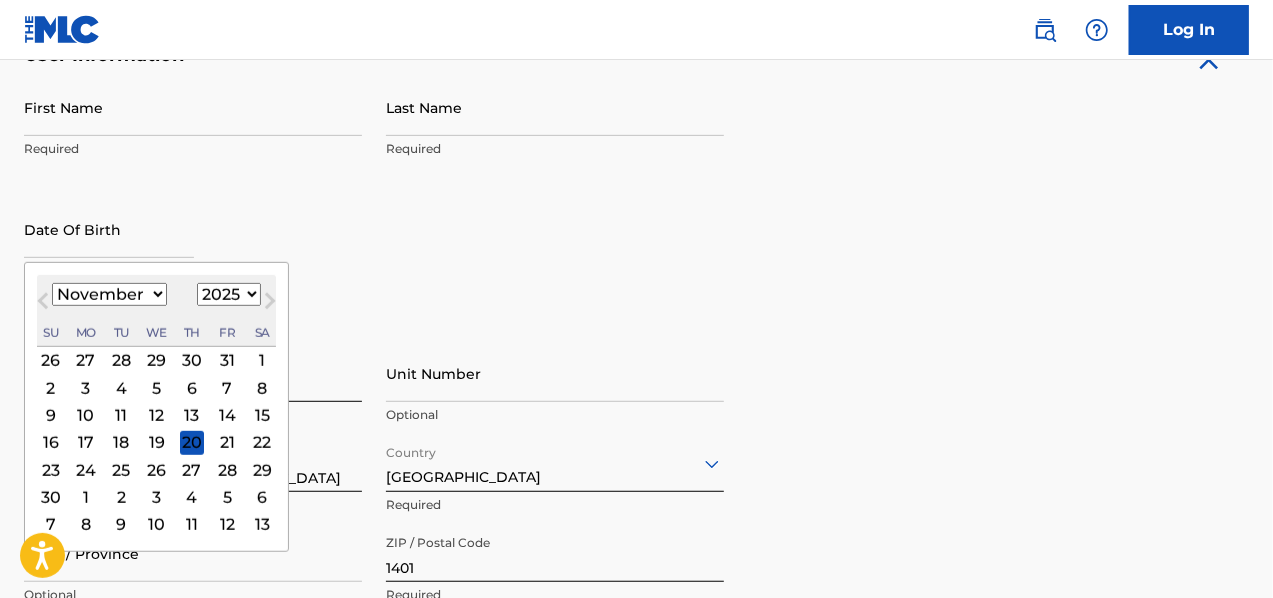 click on "1900 1901 1902 1903 1904 1905 1906 1907 1908 1909 1910 1911 1912 1913 1914 1915 1916 1917 1918 1919 1920 1921 1922 1923 1924 1925 1926 1927 1928 1929 1930 1931 1932 1933 1934 1935 1936 1937 1938 1939 1940 1941 1942 1943 1944 1945 1946 1947 1948 1949 1950 1951 1952 1953 1954 1955 1956 1957 1958 1959 1960 1961 1962 1963 1964 1965 1966 1967 1968 1969 1970 1971 1972 1973 1974 1975 1976 1977 1978 1979 1980 1981 1982 1983 1984 1985 1986 1987 1988 1989 1990 1991 1992 1993 1994 1995 1996 1997 1998 1999 2000 2001 2002 2003 2004 2005 2006 2007 2008 2009 2010 2011 2012 2013 2014 2015 2016 2017 2018 2019 2020 2021 2022 2023 2024 2025 2026 2027 2028 2029 2030 2031 2032 2033 2034 2035 2036 2037 2038 2039 2040 2041 2042 2043 2044 2045 2046 2047 2048 2049 2050 2051 2052 2053 2054 2055 2056 2057 2058 2059 2060 2061 2062 2063 2064 2065 2066 2067 2068 2069 2070 2071 2072 2073 2074 2075 2076 2077 2078 2079 2080 2081 2082 2083 2084 2085 2086 2087 2088 2089 2090 2091 2092 2093 2094 2095 2096 2097 2098 2099 2100" at bounding box center (229, 294) 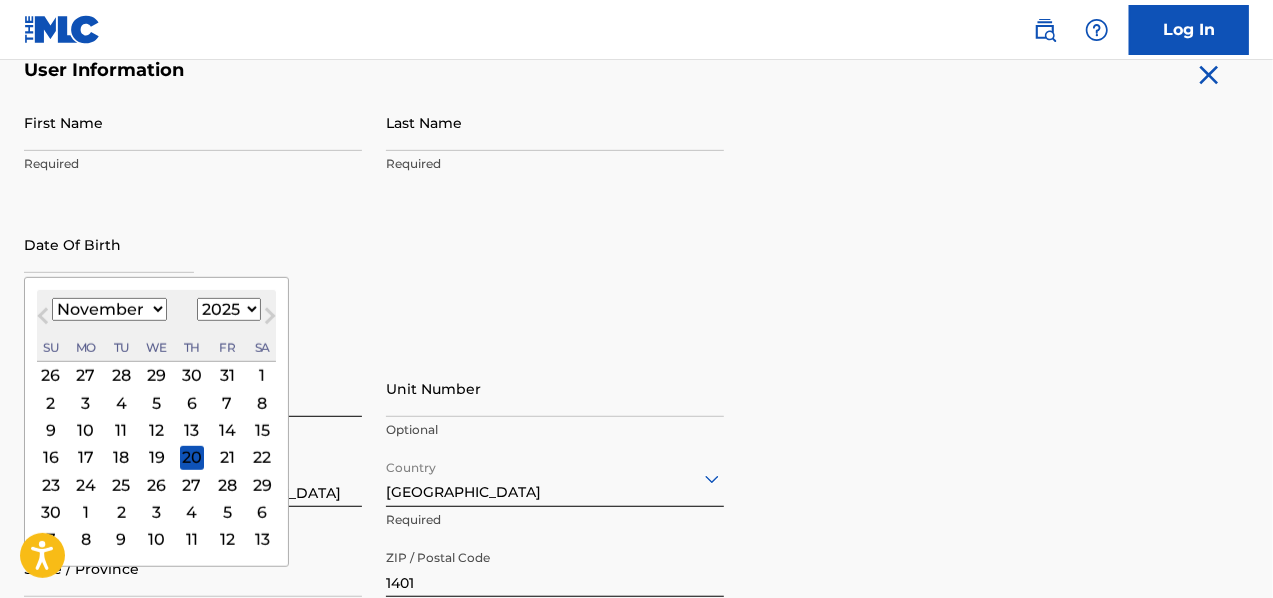 scroll, scrollTop: 412, scrollLeft: 0, axis: vertical 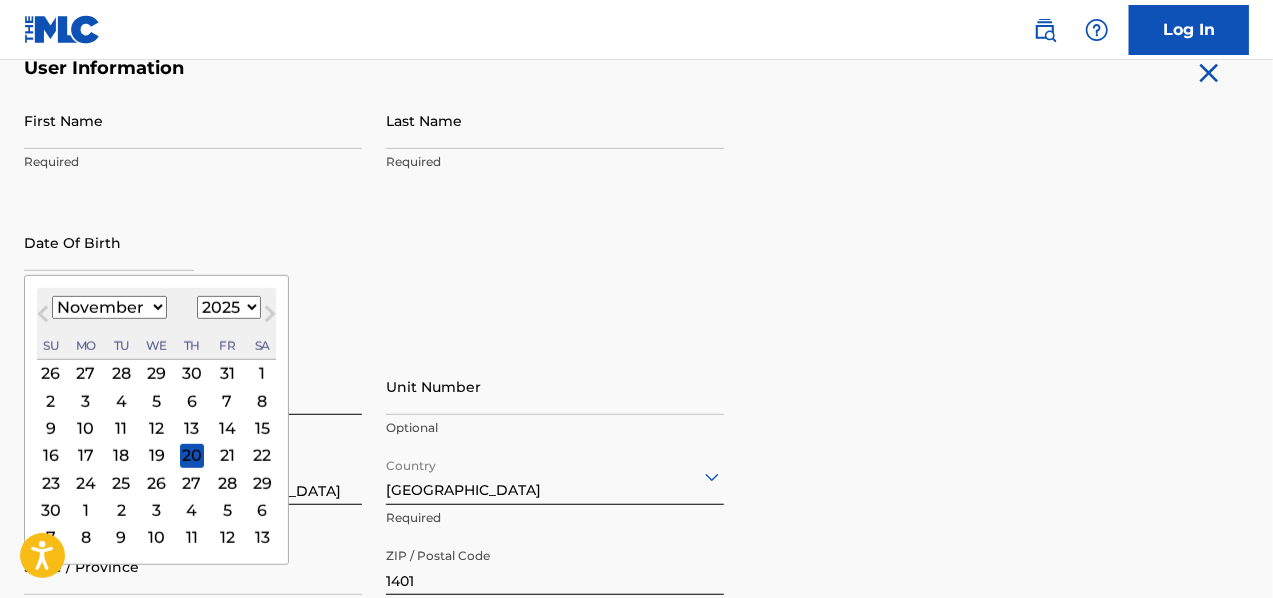 click on "1900 1901 1902 1903 1904 1905 1906 1907 1908 1909 1910 1911 1912 1913 1914 1915 1916 1917 1918 1919 1920 1921 1922 1923 1924 1925 1926 1927 1928 1929 1930 1931 1932 1933 1934 1935 1936 1937 1938 1939 1940 1941 1942 1943 1944 1945 1946 1947 1948 1949 1950 1951 1952 1953 1954 1955 1956 1957 1958 1959 1960 1961 1962 1963 1964 1965 1966 1967 1968 1969 1970 1971 1972 1973 1974 1975 1976 1977 1978 1979 1980 1981 1982 1983 1984 1985 1986 1987 1988 1989 1990 1991 1992 1993 1994 1995 1996 1997 1998 1999 2000 2001 2002 2003 2004 2005 2006 2007 2008 2009 2010 2011 2012 2013 2014 2015 2016 2017 2018 2019 2020 2021 2022 2023 2024 2025 2026 2027 2028 2029 2030 2031 2032 2033 2034 2035 2036 2037 2038 2039 2040 2041 2042 2043 2044 2045 2046 2047 2048 2049 2050 2051 2052 2053 2054 2055 2056 2057 2058 2059 2060 2061 2062 2063 2064 2065 2066 2067 2068 2069 2070 2071 2072 2073 2074 2075 2076 2077 2078 2079 2080 2081 2082 2083 2084 2085 2086 2087 2088 2089 2090 2091 2092 2093 2094 2095 2096 2097 2098 2099 2100" at bounding box center (229, 307) 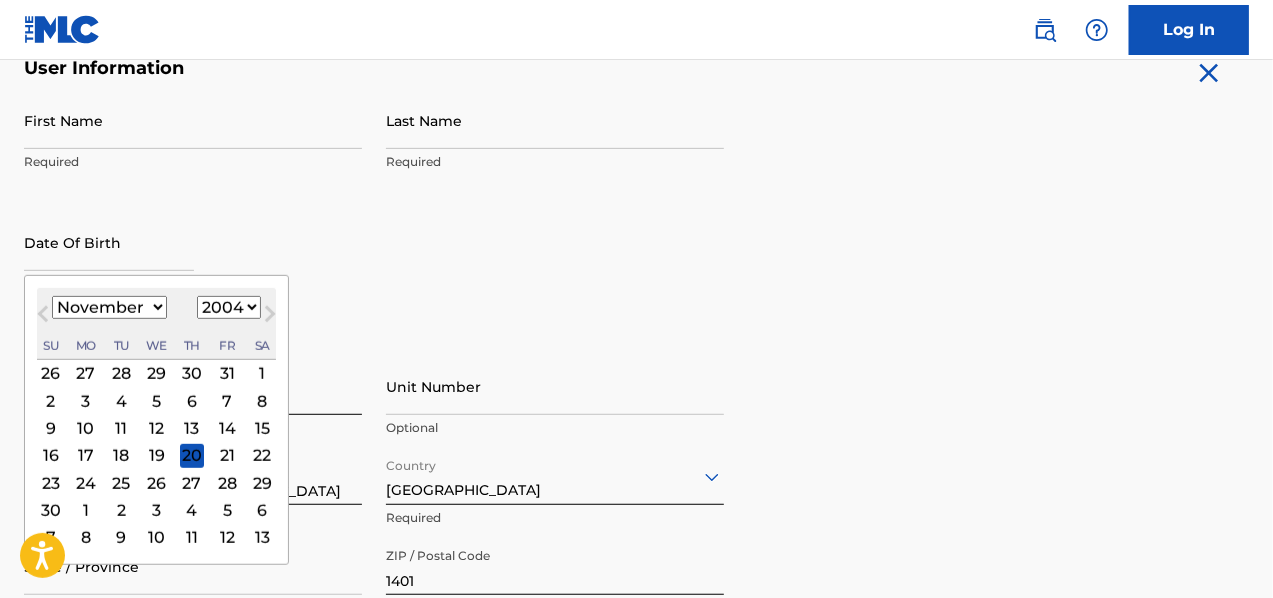 click on "1900 1901 1902 1903 1904 1905 1906 1907 1908 1909 1910 1911 1912 1913 1914 1915 1916 1917 1918 1919 1920 1921 1922 1923 1924 1925 1926 1927 1928 1929 1930 1931 1932 1933 1934 1935 1936 1937 1938 1939 1940 1941 1942 1943 1944 1945 1946 1947 1948 1949 1950 1951 1952 1953 1954 1955 1956 1957 1958 1959 1960 1961 1962 1963 1964 1965 1966 1967 1968 1969 1970 1971 1972 1973 1974 1975 1976 1977 1978 1979 1980 1981 1982 1983 1984 1985 1986 1987 1988 1989 1990 1991 1992 1993 1994 1995 1996 1997 1998 1999 2000 2001 2002 2003 2004 2005 2006 2007 2008 2009 2010 2011 2012 2013 2014 2015 2016 2017 2018 2019 2020 2021 2022 2023 2024 2025 2026 2027 2028 2029 2030 2031 2032 2033 2034 2035 2036 2037 2038 2039 2040 2041 2042 2043 2044 2045 2046 2047 2048 2049 2050 2051 2052 2053 2054 2055 2056 2057 2058 2059 2060 2061 2062 2063 2064 2065 2066 2067 2068 2069 2070 2071 2072 2073 2074 2075 2076 2077 2078 2079 2080 2081 2082 2083 2084 2085 2086 2087 2088 2089 2090 2091 2092 2093 2094 2095 2096 2097 2098 2099 2100" at bounding box center (229, 307) 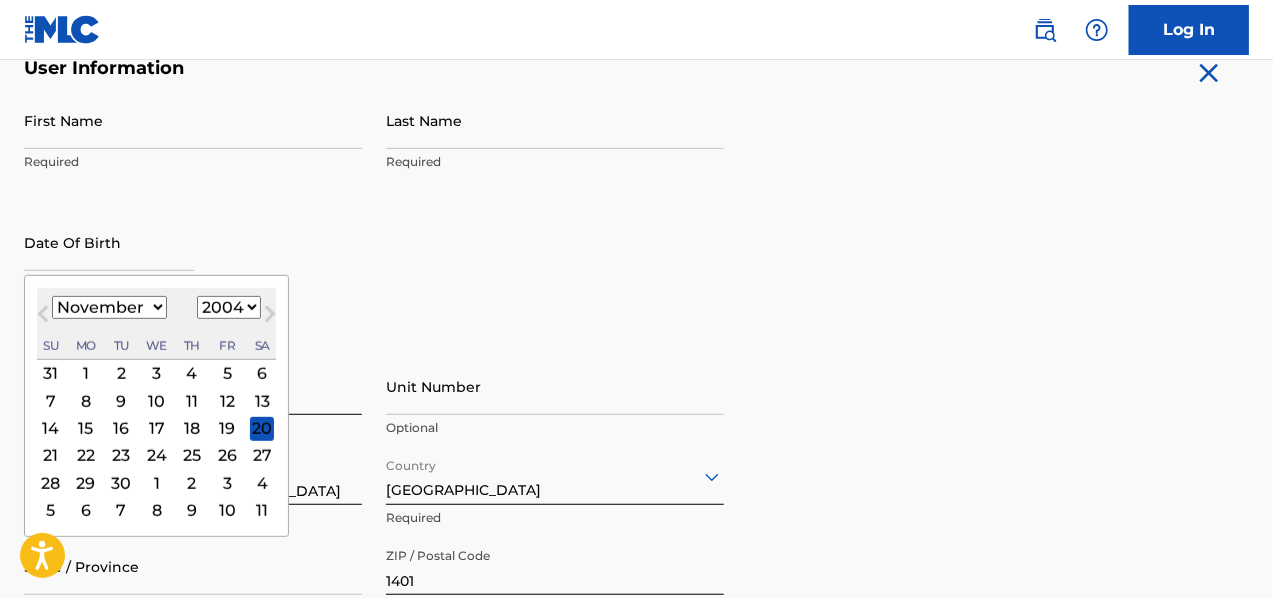 click on "First Name" at bounding box center (193, 120) 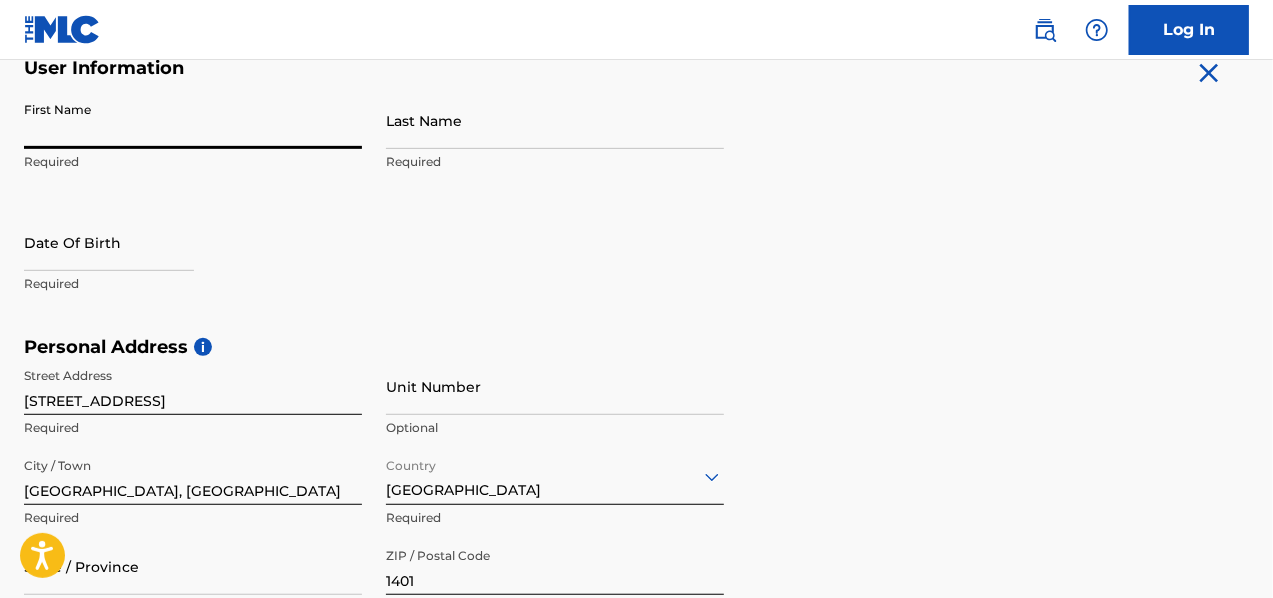 type on "Gift Nkomo" 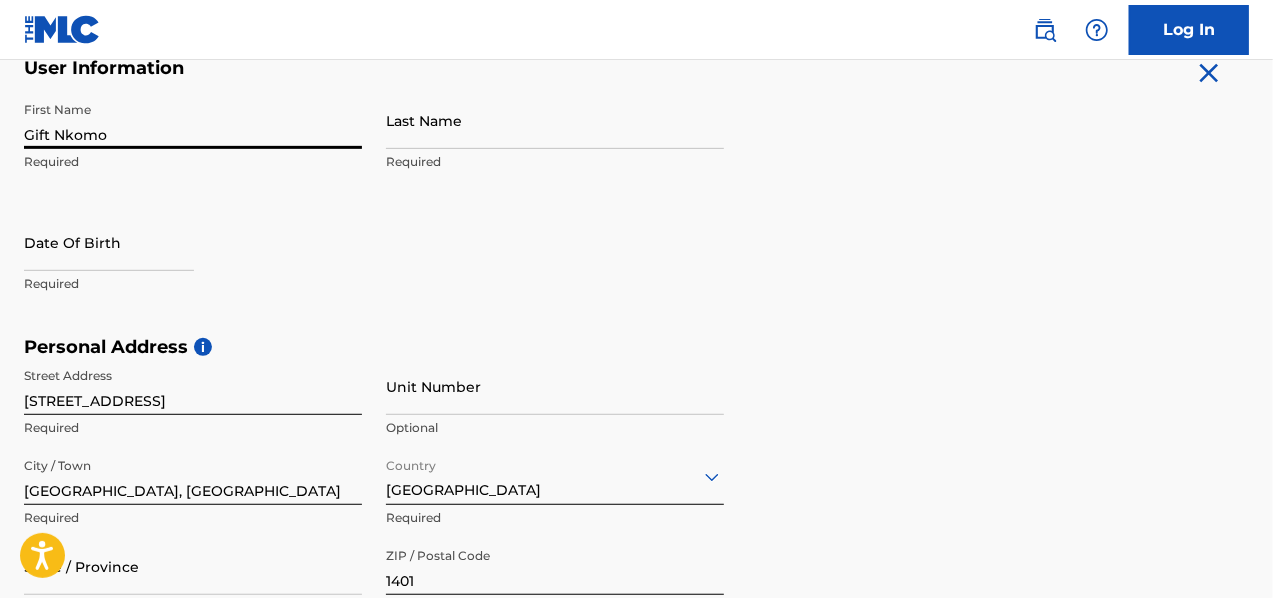 click at bounding box center [109, 242] 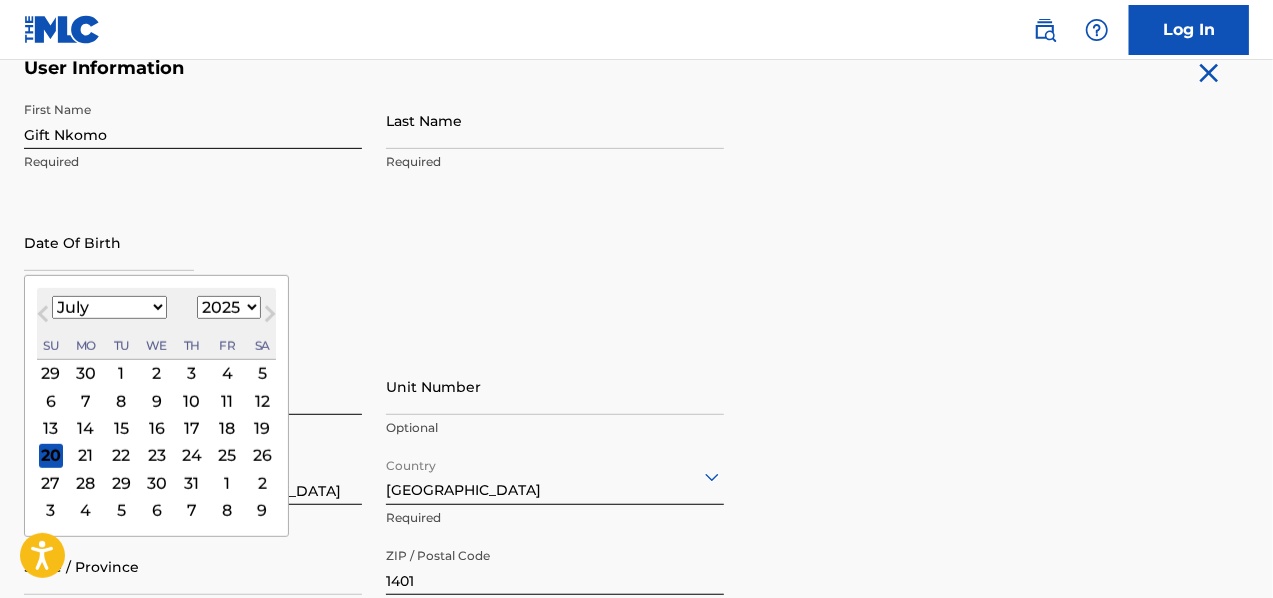 click on "January February March April May June July August September October November December" at bounding box center [109, 307] 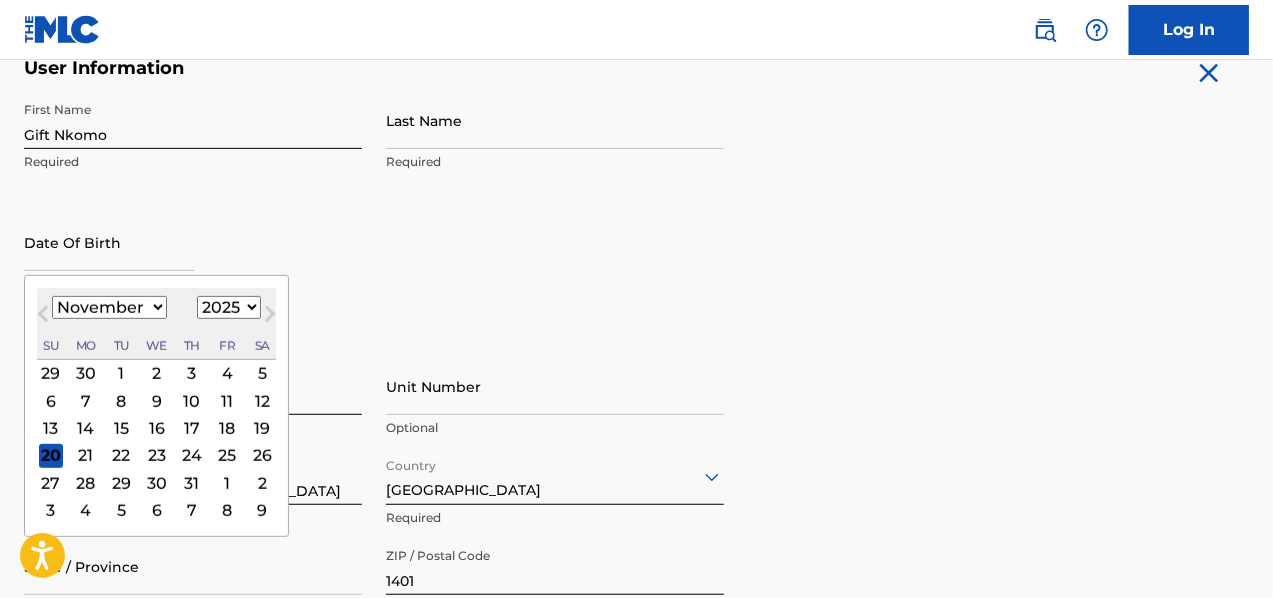 click on "January February March April May June July August September October November December" at bounding box center (109, 307) 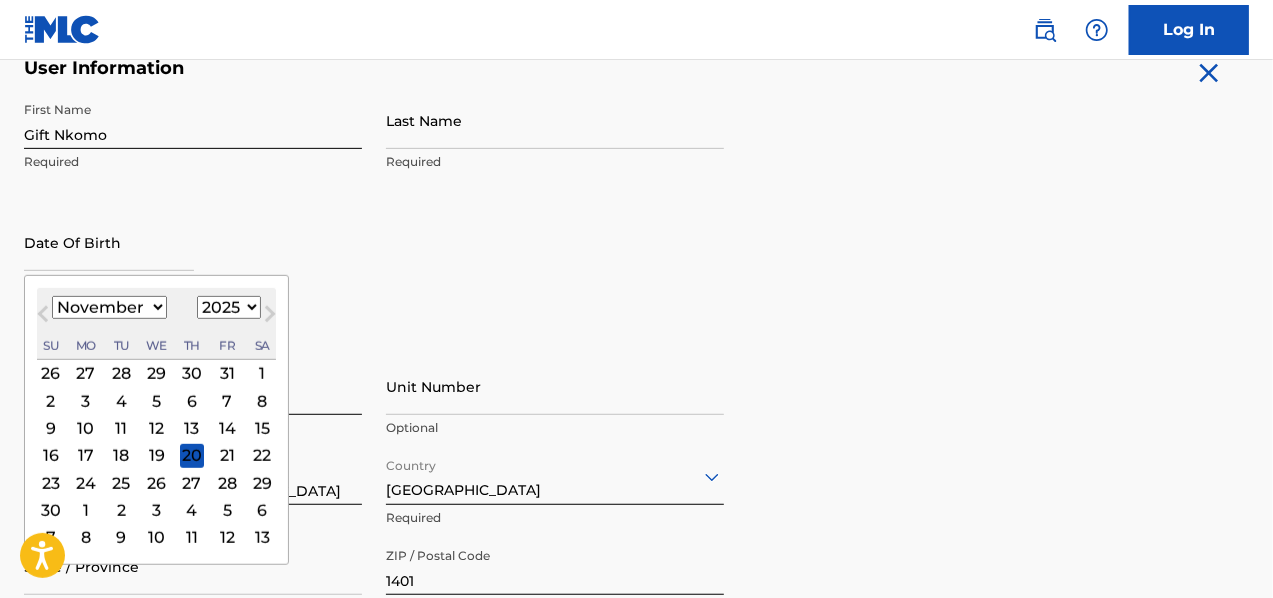 click on "1900 1901 1902 1903 1904 1905 1906 1907 1908 1909 1910 1911 1912 1913 1914 1915 1916 1917 1918 1919 1920 1921 1922 1923 1924 1925 1926 1927 1928 1929 1930 1931 1932 1933 1934 1935 1936 1937 1938 1939 1940 1941 1942 1943 1944 1945 1946 1947 1948 1949 1950 1951 1952 1953 1954 1955 1956 1957 1958 1959 1960 1961 1962 1963 1964 1965 1966 1967 1968 1969 1970 1971 1972 1973 1974 1975 1976 1977 1978 1979 1980 1981 1982 1983 1984 1985 1986 1987 1988 1989 1990 1991 1992 1993 1994 1995 1996 1997 1998 1999 2000 2001 2002 2003 2004 2005 2006 2007 2008 2009 2010 2011 2012 2013 2014 2015 2016 2017 2018 2019 2020 2021 2022 2023 2024 2025 2026 2027 2028 2029 2030 2031 2032 2033 2034 2035 2036 2037 2038 2039 2040 2041 2042 2043 2044 2045 2046 2047 2048 2049 2050 2051 2052 2053 2054 2055 2056 2057 2058 2059 2060 2061 2062 2063 2064 2065 2066 2067 2068 2069 2070 2071 2072 2073 2074 2075 2076 2077 2078 2079 2080 2081 2082 2083 2084 2085 2086 2087 2088 2089 2090 2091 2092 2093 2094 2095 2096 2097 2098 2099 2100" at bounding box center (229, 307) 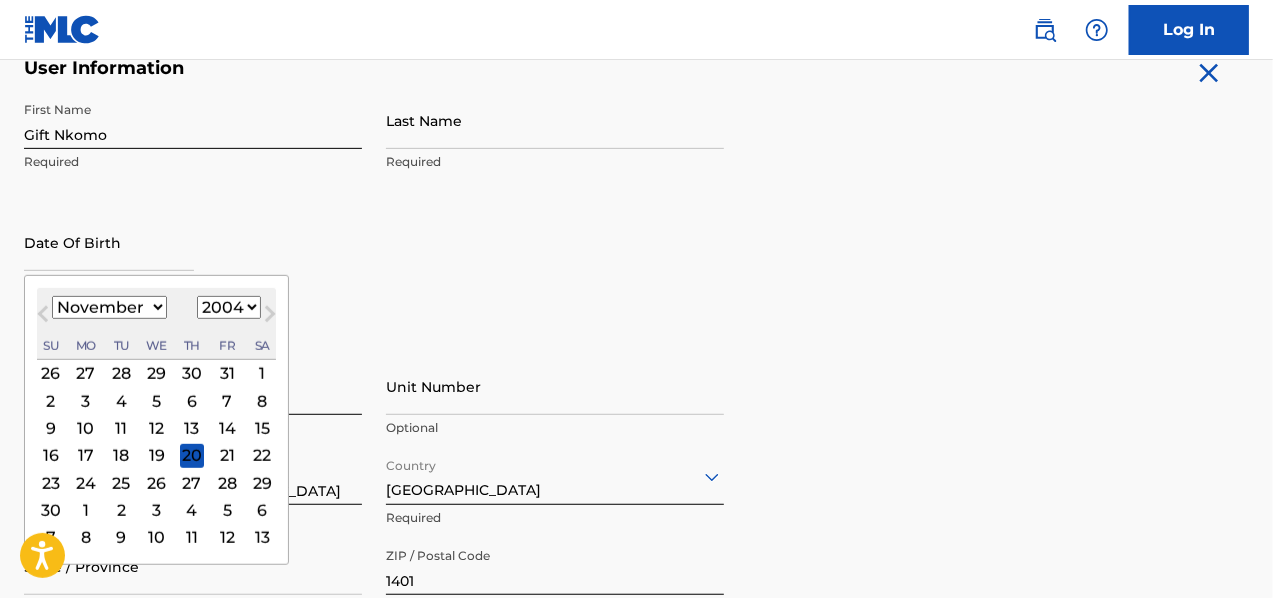 click on "1900 1901 1902 1903 1904 1905 1906 1907 1908 1909 1910 1911 1912 1913 1914 1915 1916 1917 1918 1919 1920 1921 1922 1923 1924 1925 1926 1927 1928 1929 1930 1931 1932 1933 1934 1935 1936 1937 1938 1939 1940 1941 1942 1943 1944 1945 1946 1947 1948 1949 1950 1951 1952 1953 1954 1955 1956 1957 1958 1959 1960 1961 1962 1963 1964 1965 1966 1967 1968 1969 1970 1971 1972 1973 1974 1975 1976 1977 1978 1979 1980 1981 1982 1983 1984 1985 1986 1987 1988 1989 1990 1991 1992 1993 1994 1995 1996 1997 1998 1999 2000 2001 2002 2003 2004 2005 2006 2007 2008 2009 2010 2011 2012 2013 2014 2015 2016 2017 2018 2019 2020 2021 2022 2023 2024 2025 2026 2027 2028 2029 2030 2031 2032 2033 2034 2035 2036 2037 2038 2039 2040 2041 2042 2043 2044 2045 2046 2047 2048 2049 2050 2051 2052 2053 2054 2055 2056 2057 2058 2059 2060 2061 2062 2063 2064 2065 2066 2067 2068 2069 2070 2071 2072 2073 2074 2075 2076 2077 2078 2079 2080 2081 2082 2083 2084 2085 2086 2087 2088 2089 2090 2091 2092 2093 2094 2095 2096 2097 2098 2099 2100" at bounding box center (229, 307) 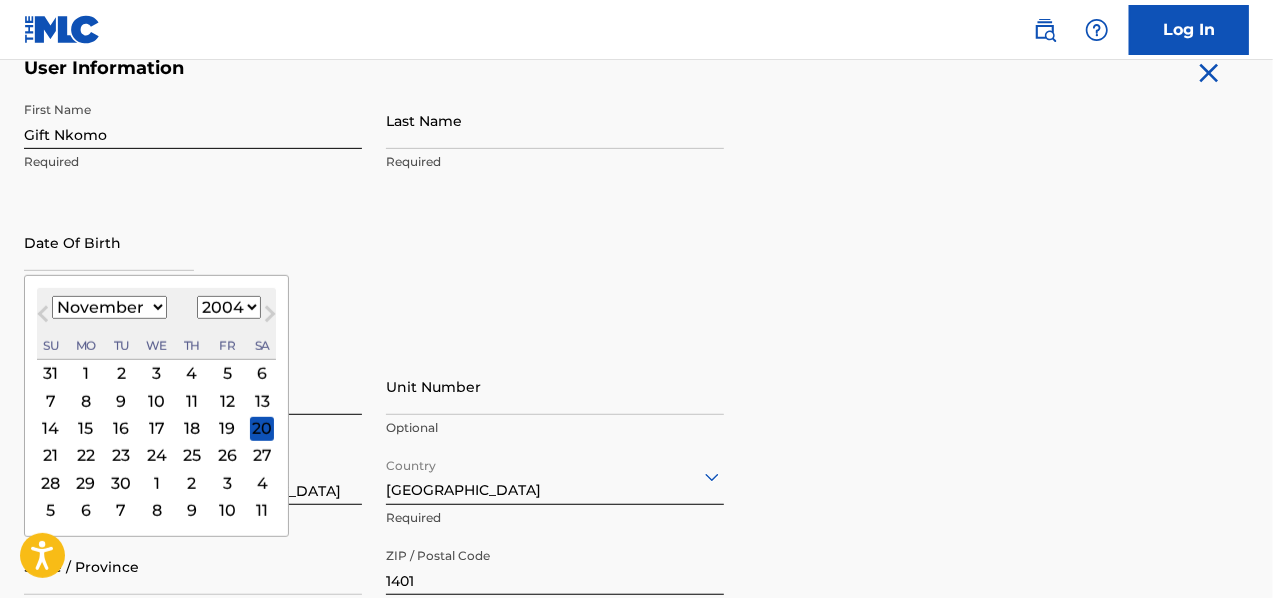 click on "7" at bounding box center [51, 401] 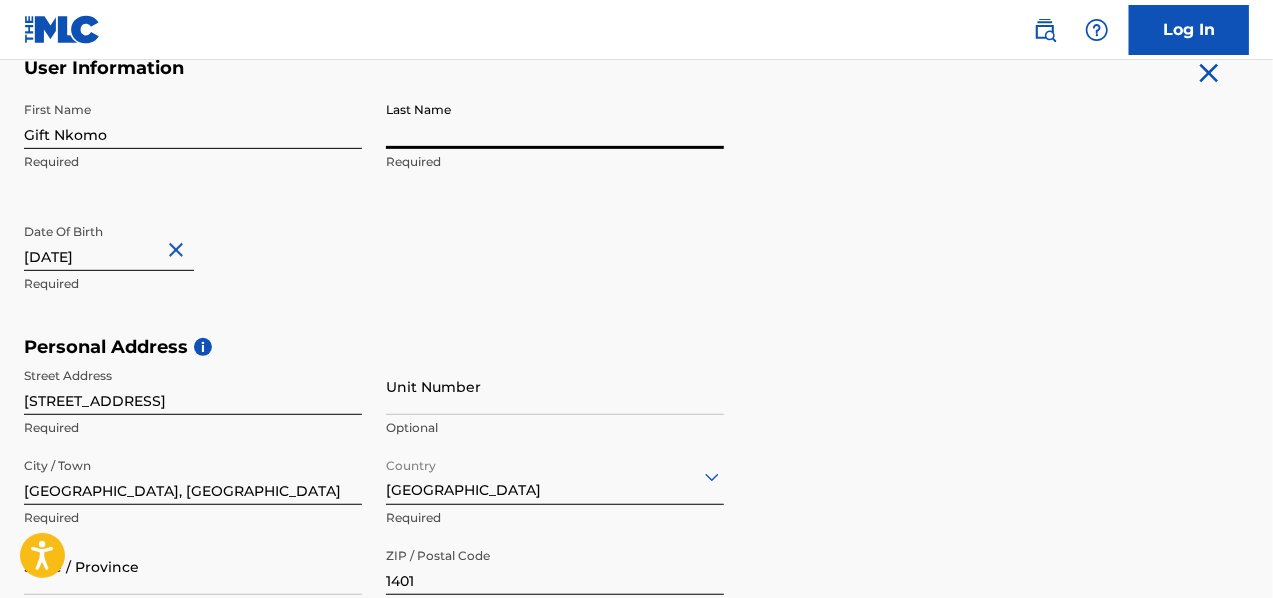 click on "Last Name" at bounding box center [555, 120] 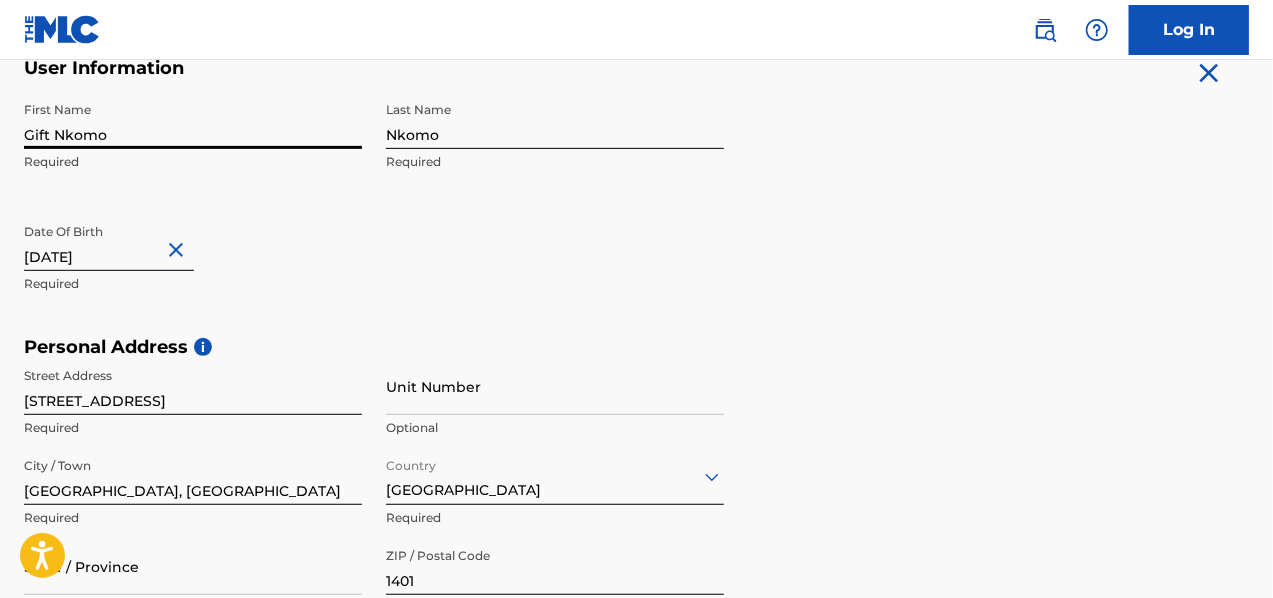 click on "Gift Nkomo" at bounding box center [193, 120] 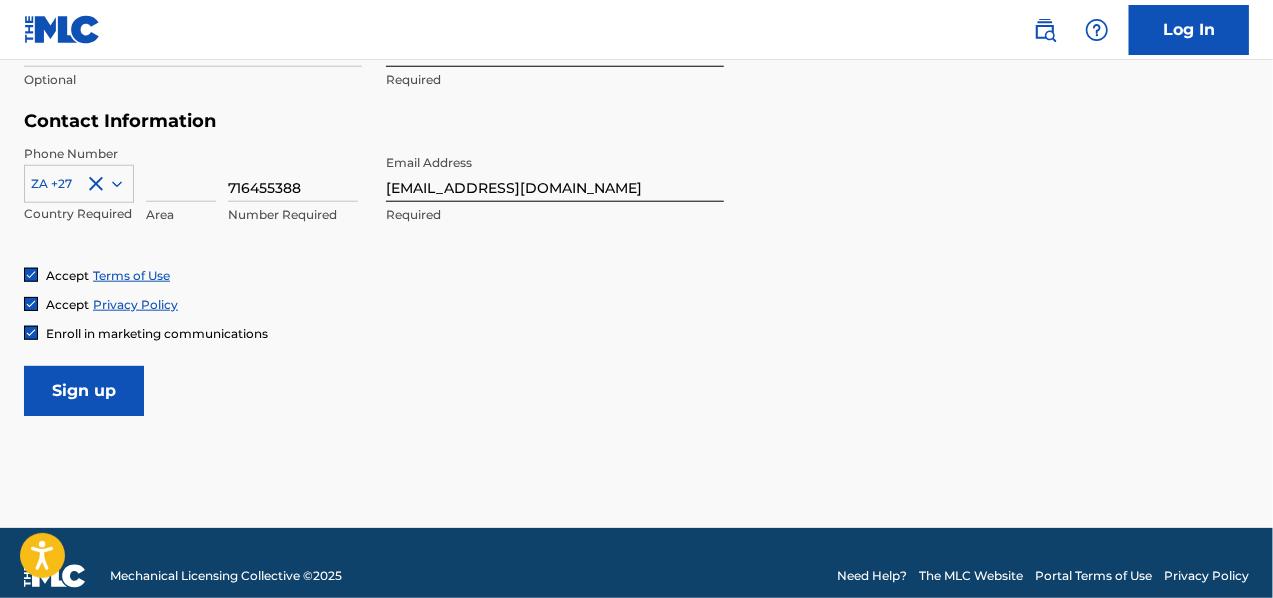 scroll, scrollTop: 945, scrollLeft: 0, axis: vertical 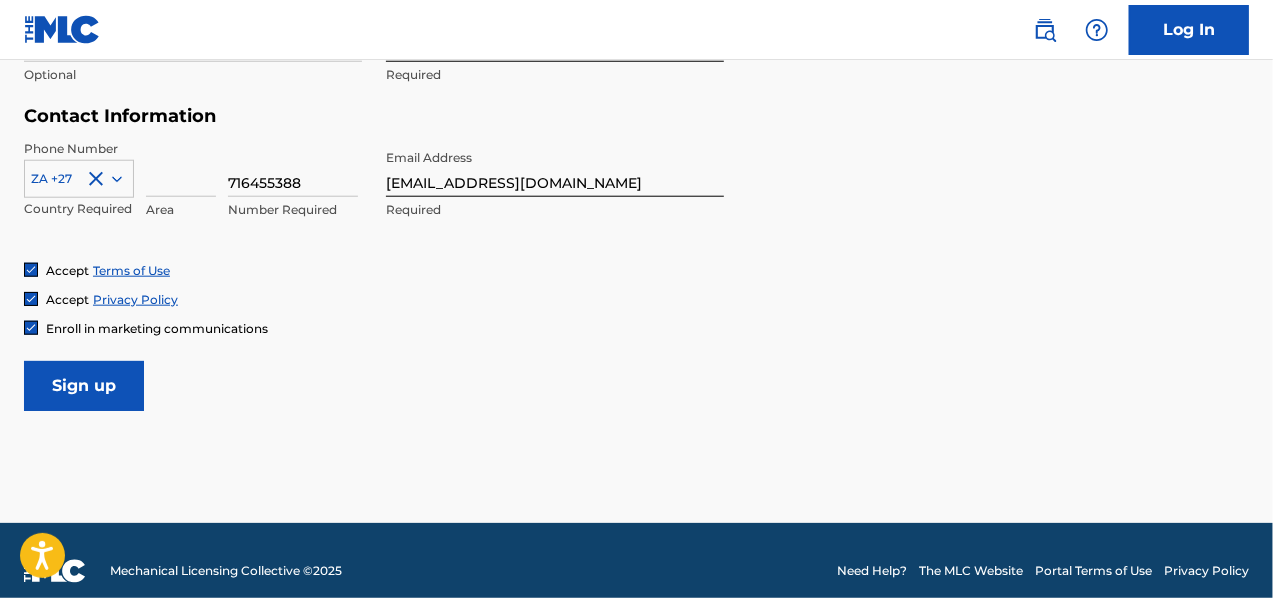 type on "Gift" 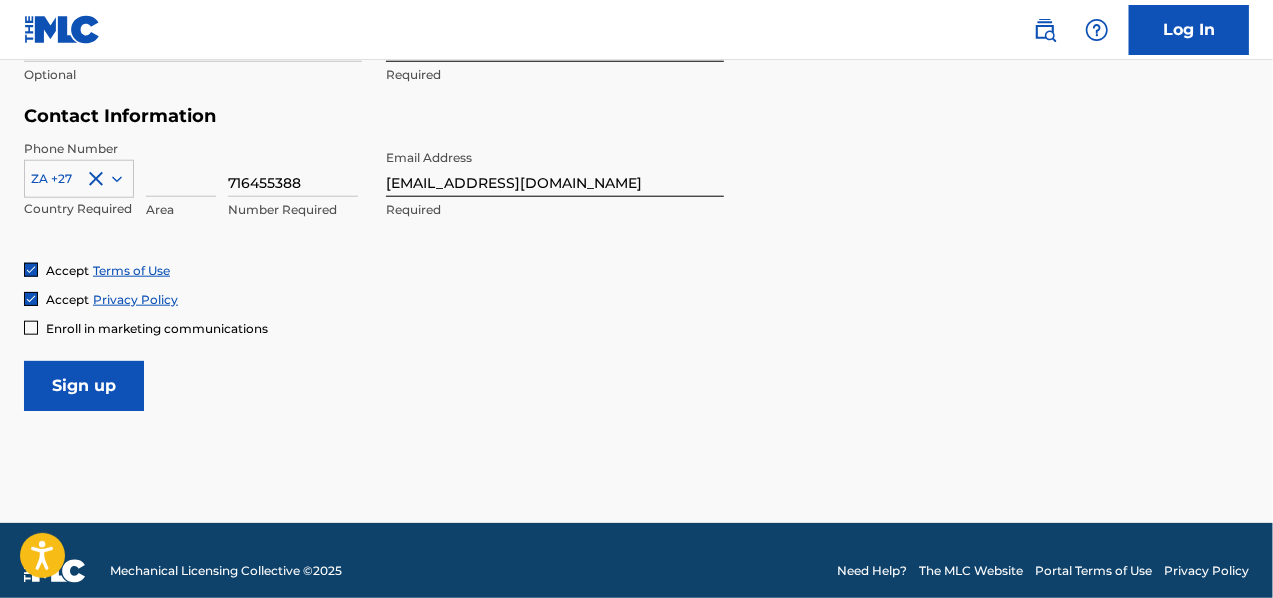 click on "Sign up" at bounding box center (84, 386) 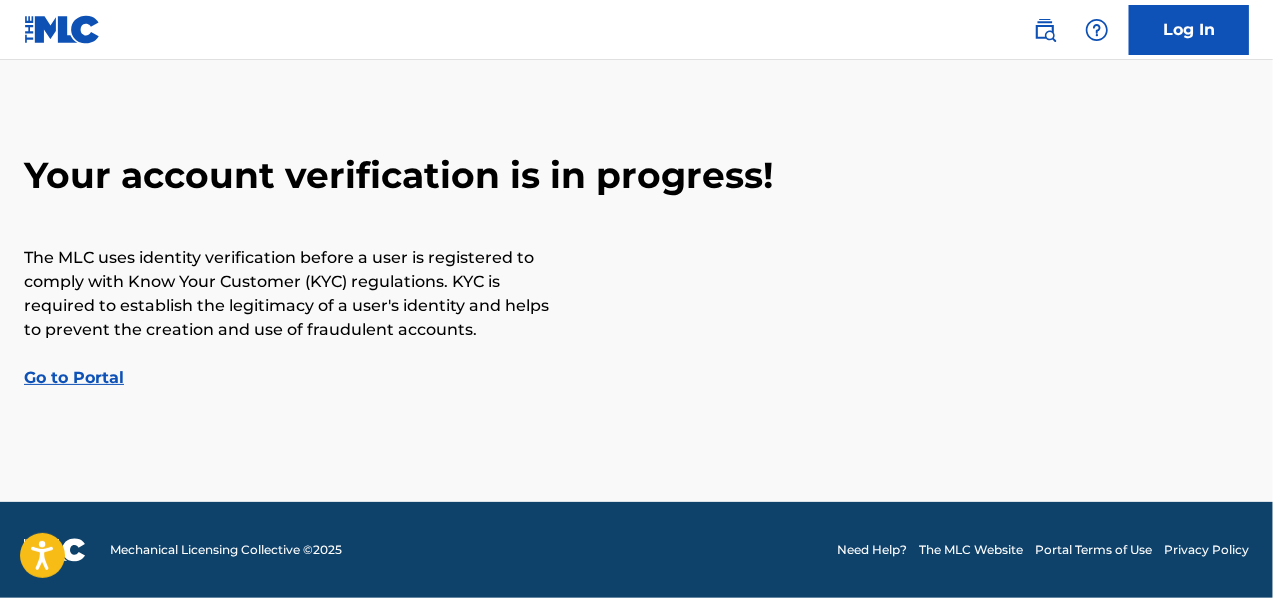 scroll, scrollTop: 0, scrollLeft: 0, axis: both 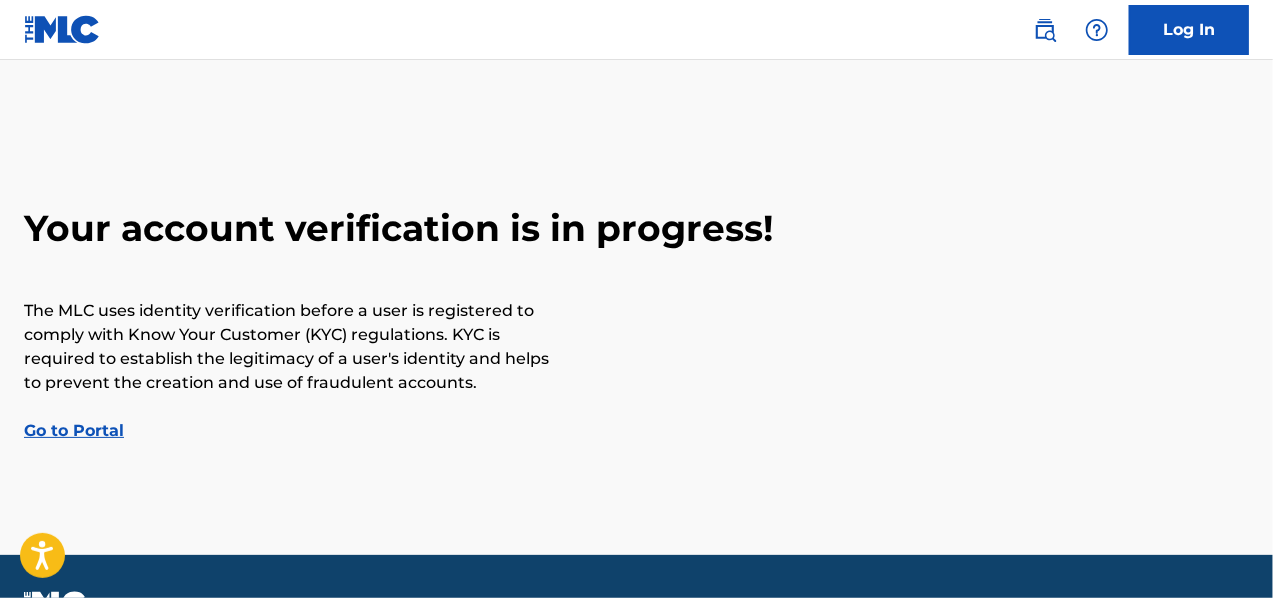 click on "Go to Portal" at bounding box center [74, 430] 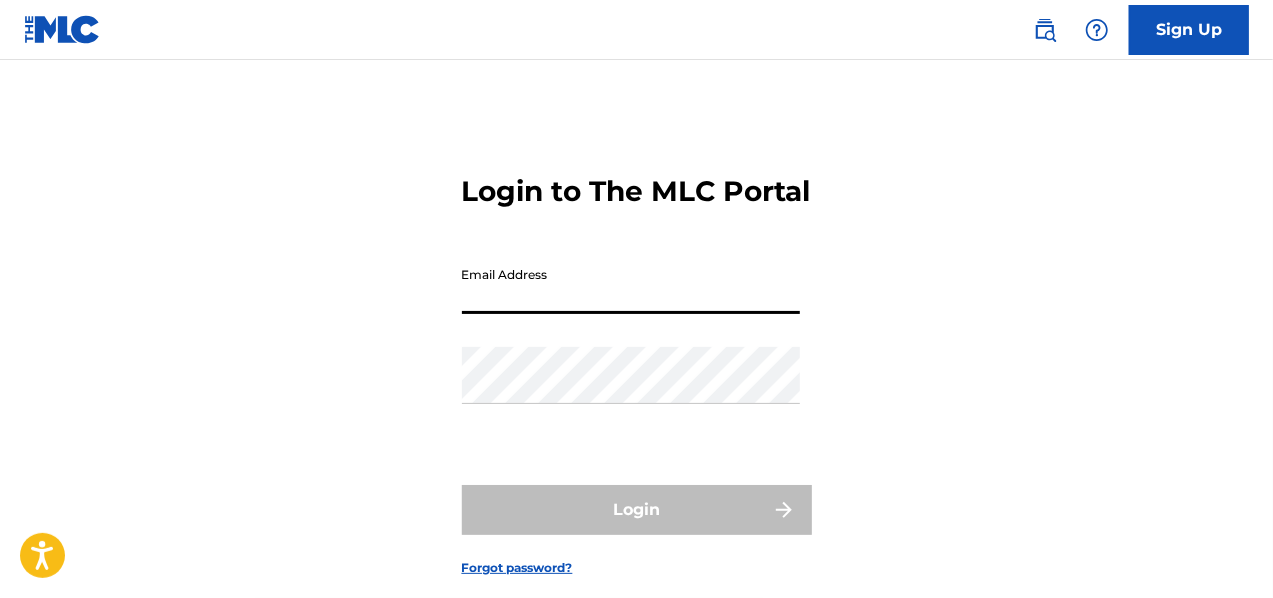 click on "Email Address" at bounding box center (631, 285) 